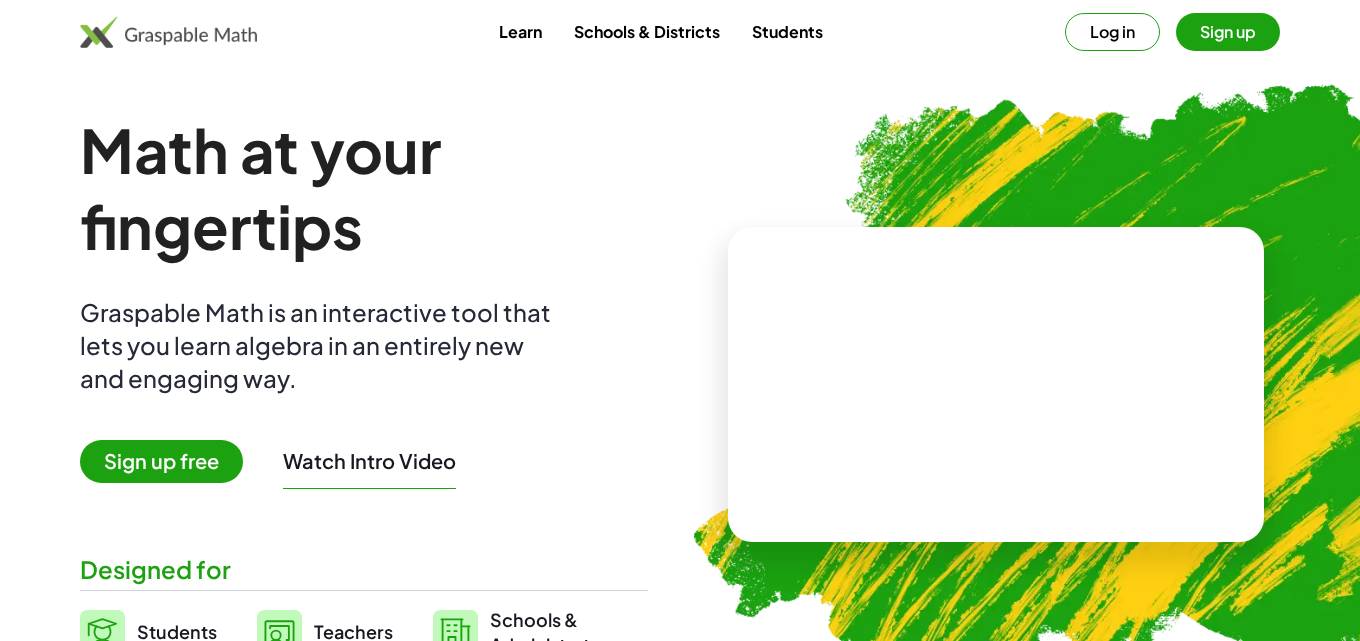 drag, startPoint x: 0, startPoint y: 0, endPoint x: 1121, endPoint y: 0, distance: 1121 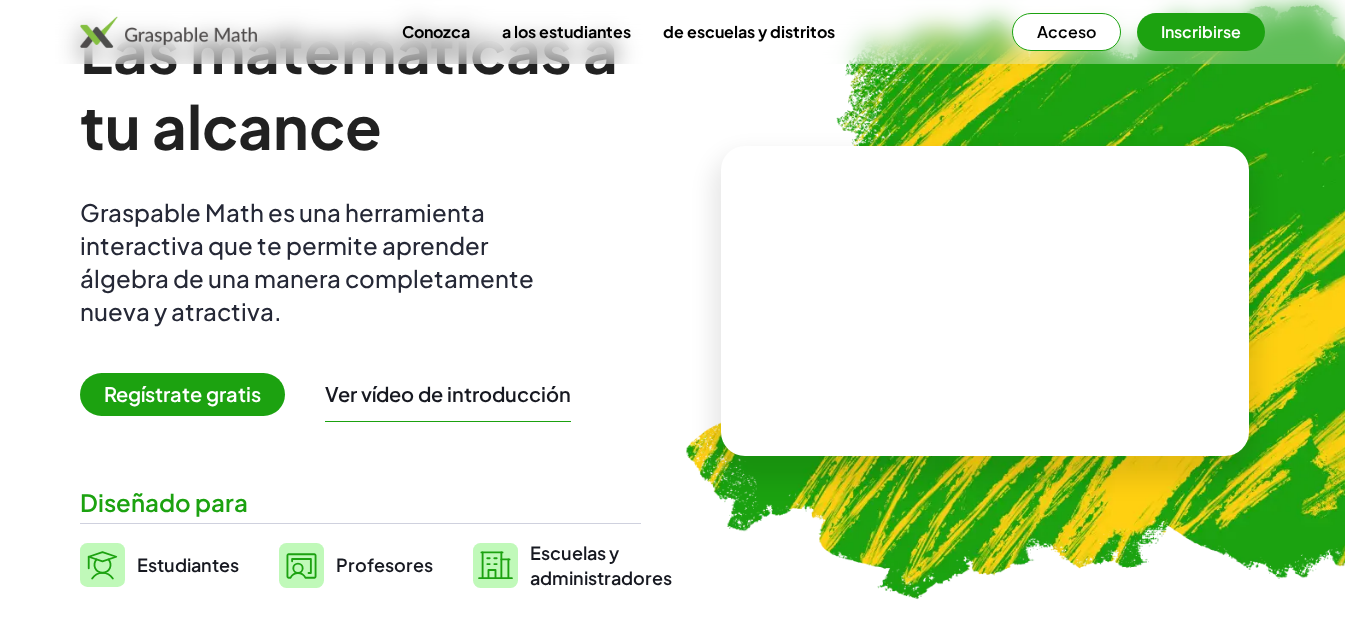 scroll, scrollTop: 0, scrollLeft: 0, axis: both 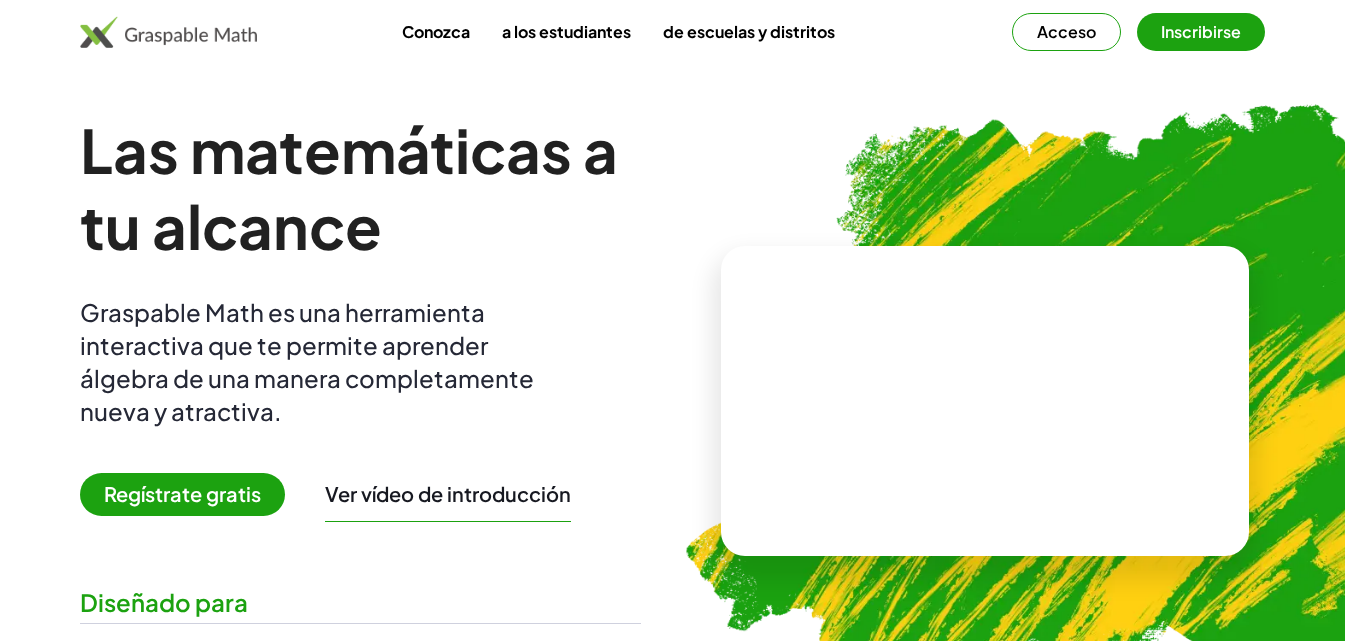 click on "Acceso" at bounding box center [1066, 31] 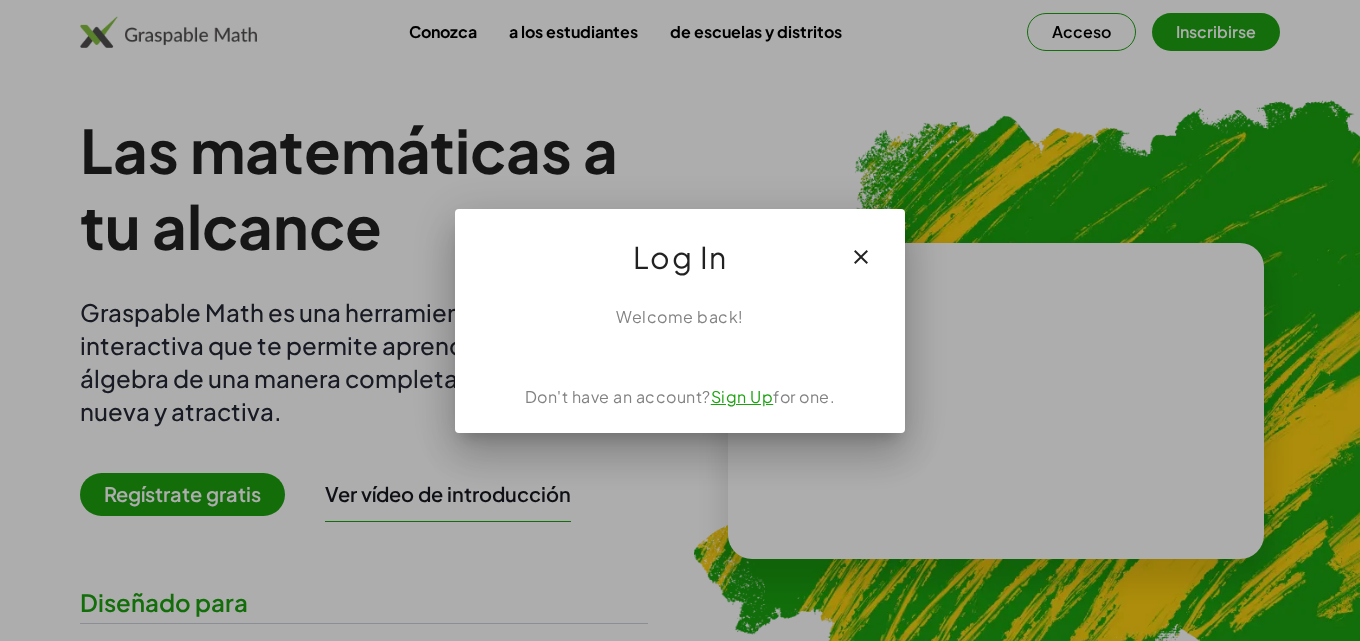 click on "Welcome back!" at bounding box center [680, 317] 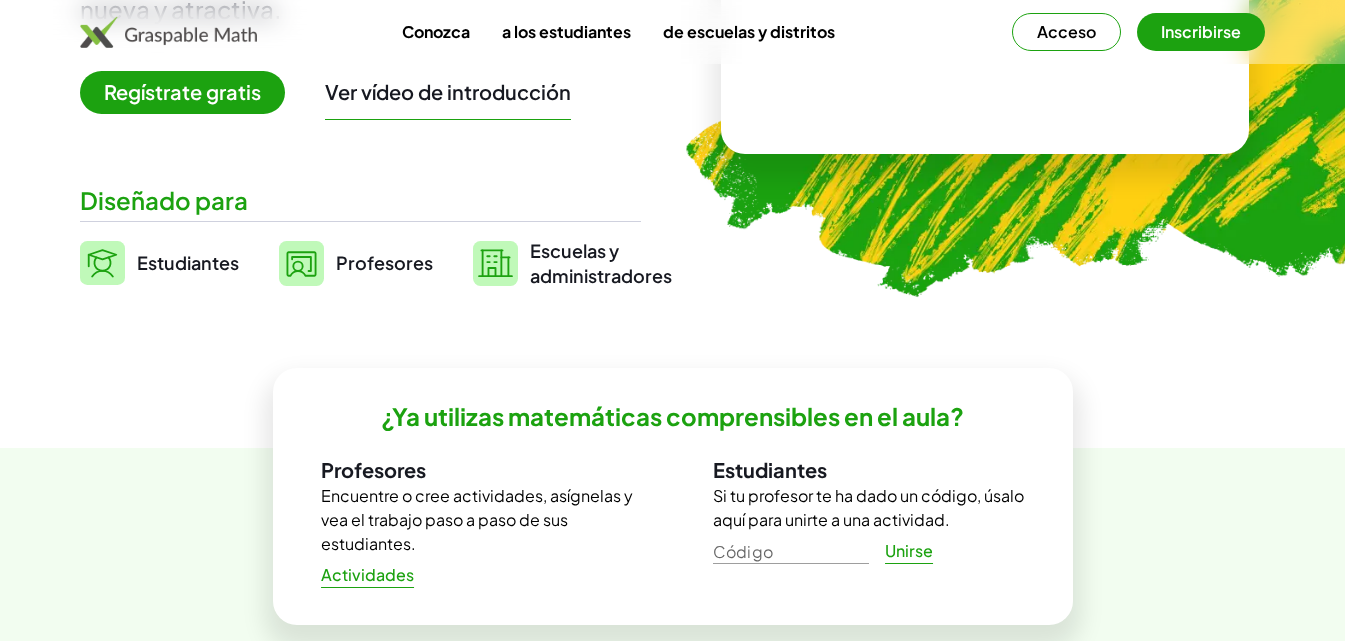 scroll, scrollTop: 200, scrollLeft: 0, axis: vertical 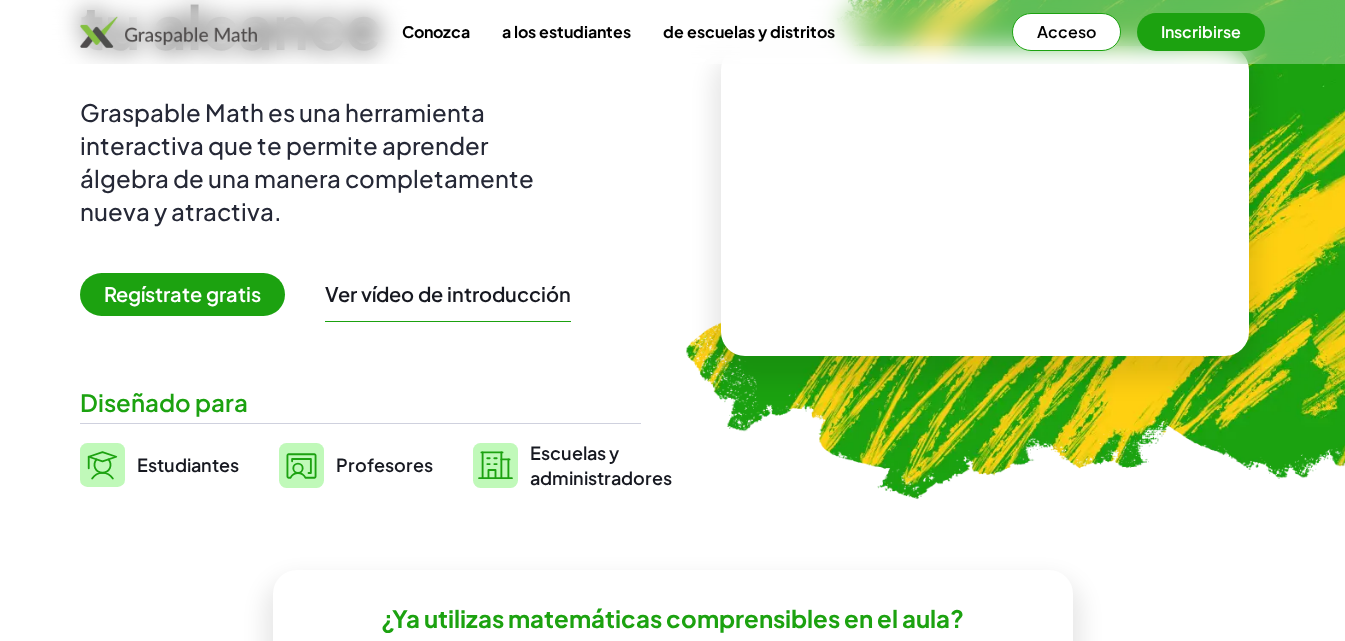 click on "Regístrate gratis" at bounding box center [182, 293] 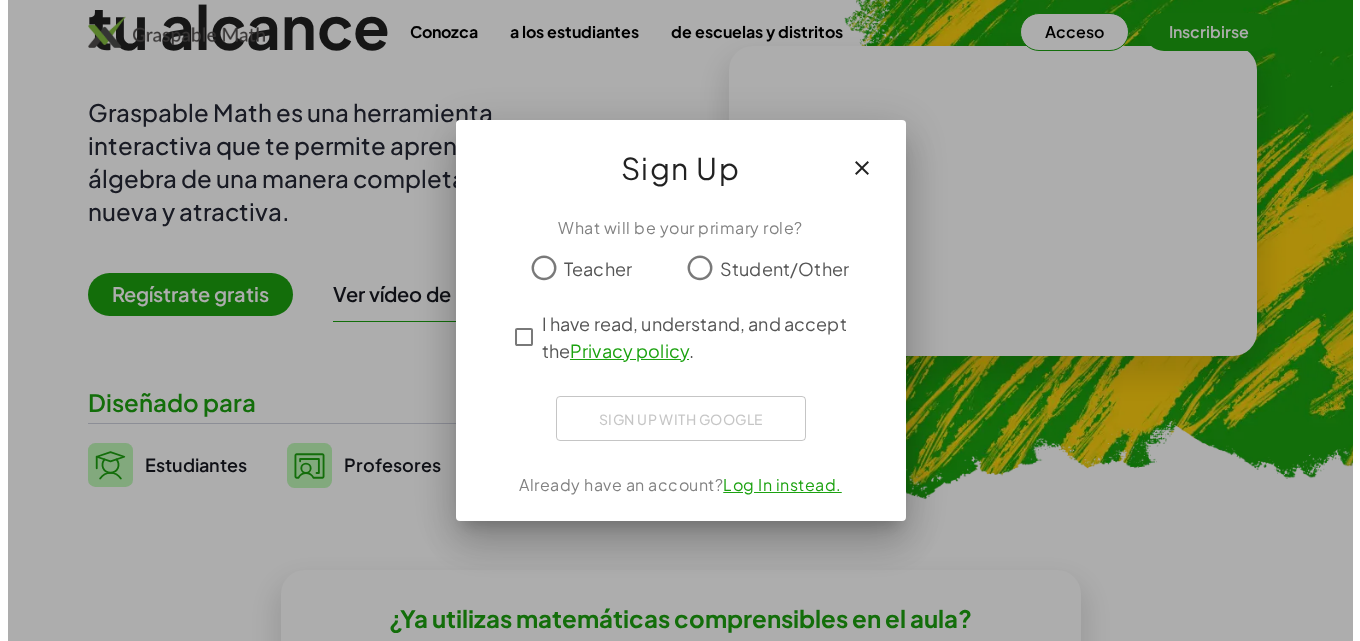 scroll, scrollTop: 0, scrollLeft: 0, axis: both 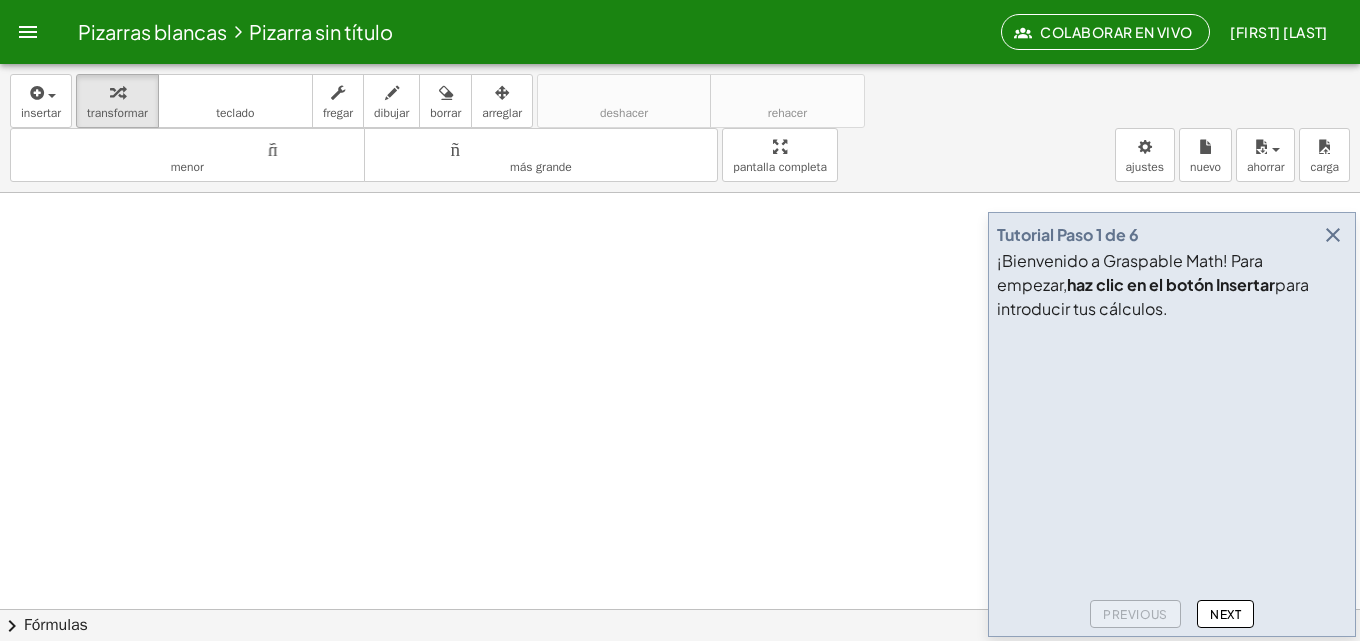 click on "¡Bienvenido a Graspable Math! Para empezar,  haz clic en el botón Insertar  para introducir tus cálculos." at bounding box center (1172, 285) 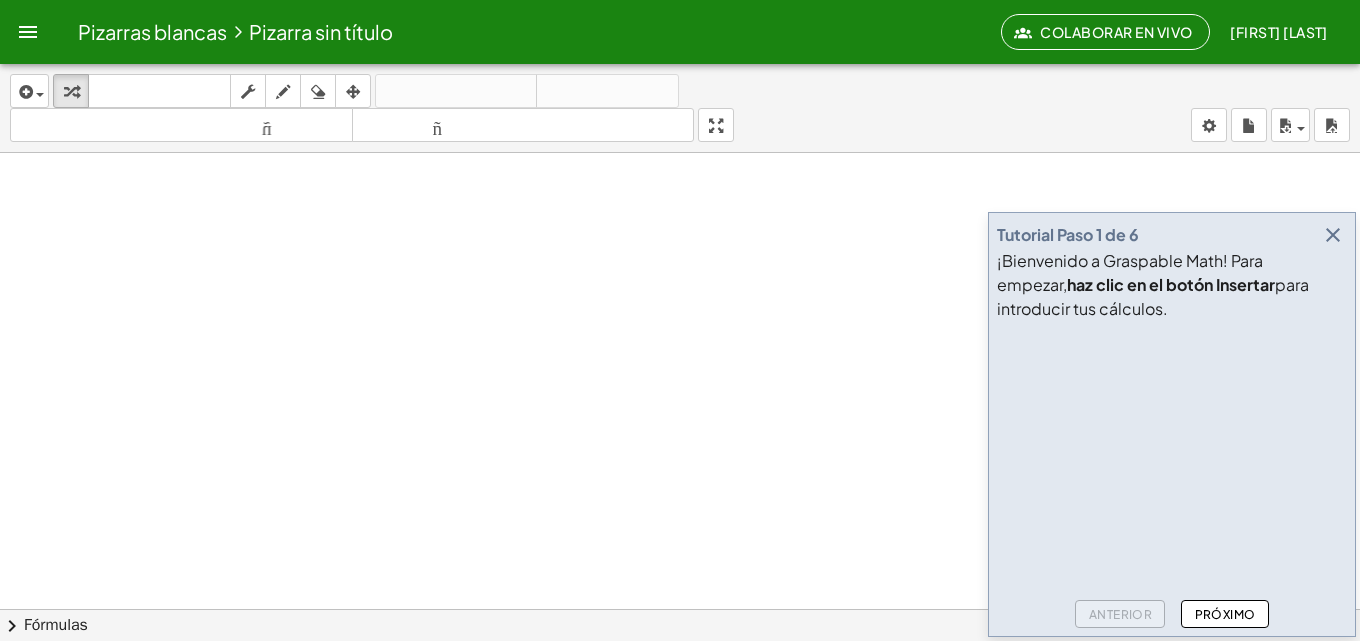 click 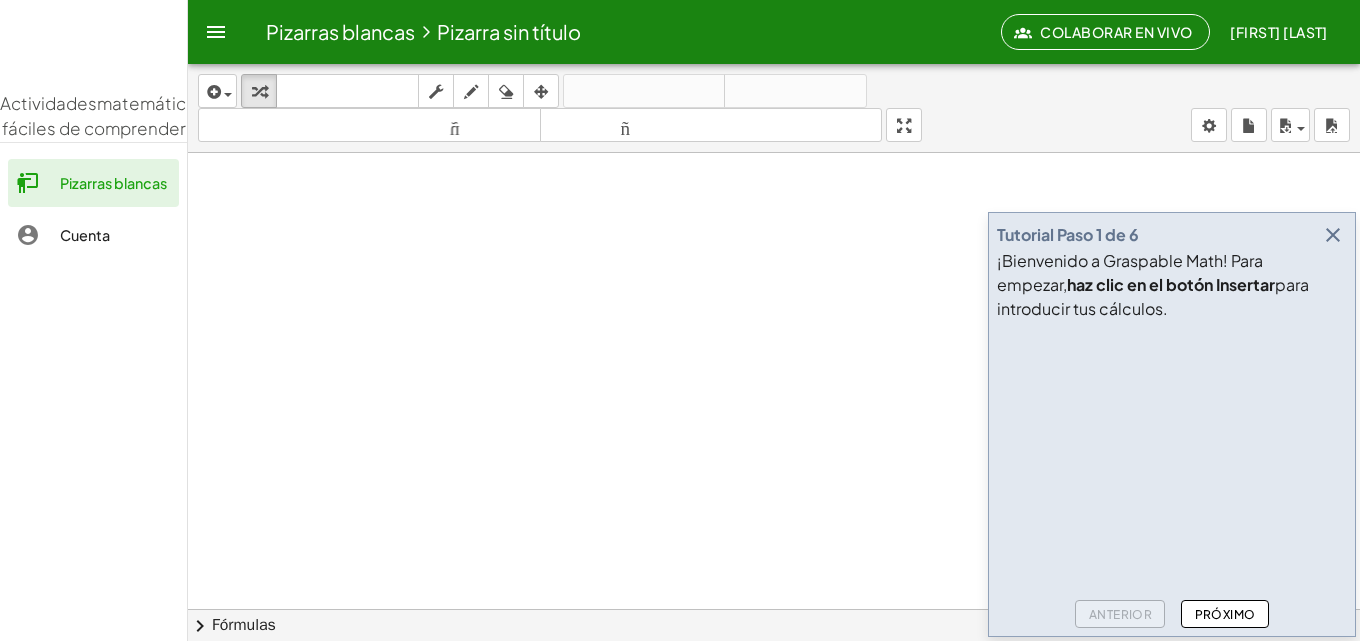 click at bounding box center [774, 687] 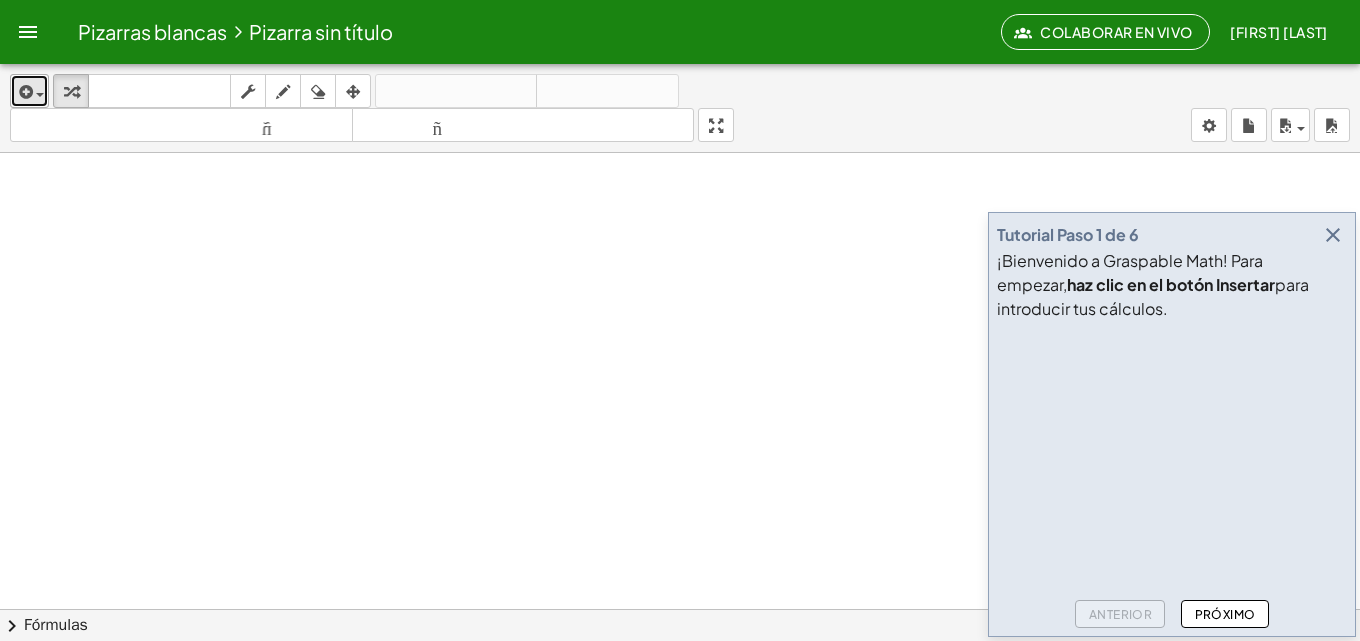 click at bounding box center (24, 92) 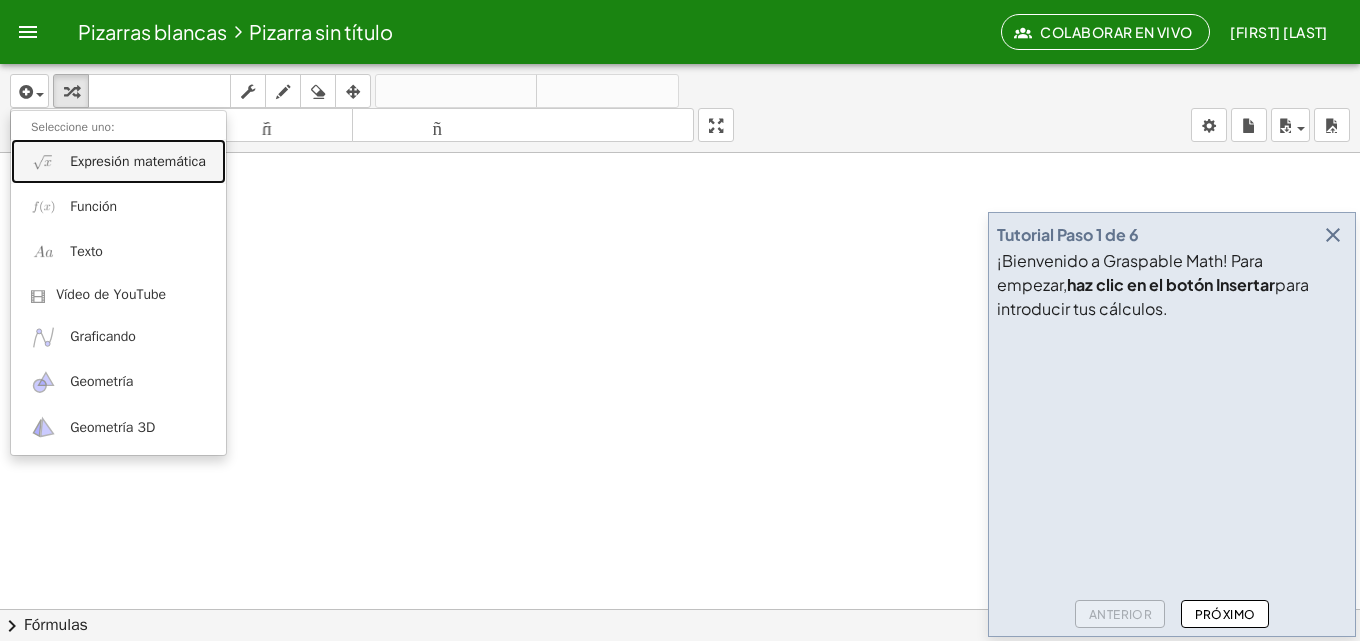 click on "Expresión matemática" at bounding box center (138, 161) 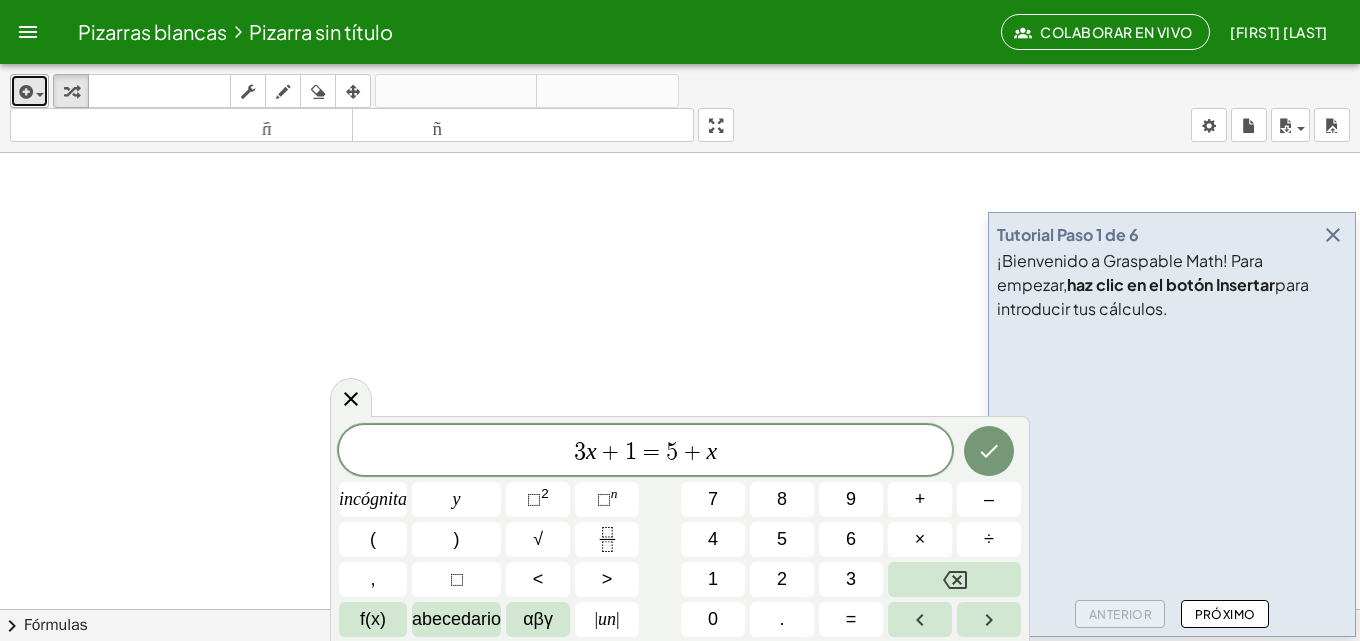 click at bounding box center [29, 91] 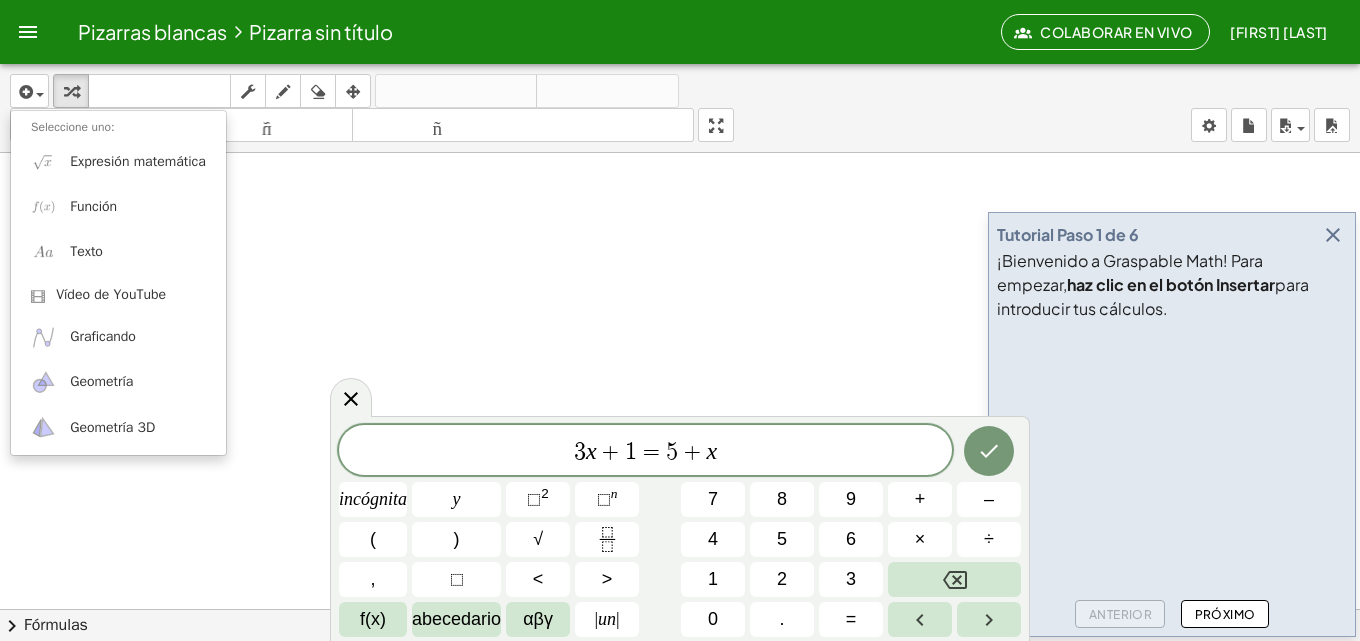 click on "Seleccione uno:" at bounding box center (118, 127) 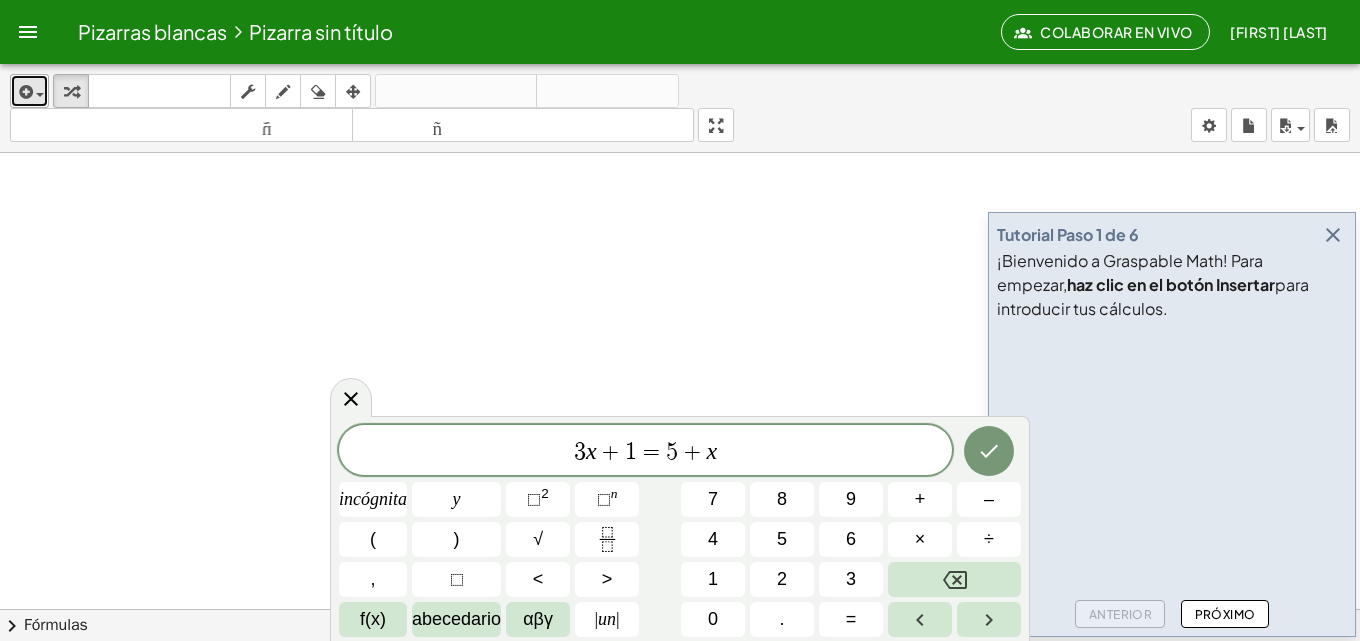 click at bounding box center (29, 91) 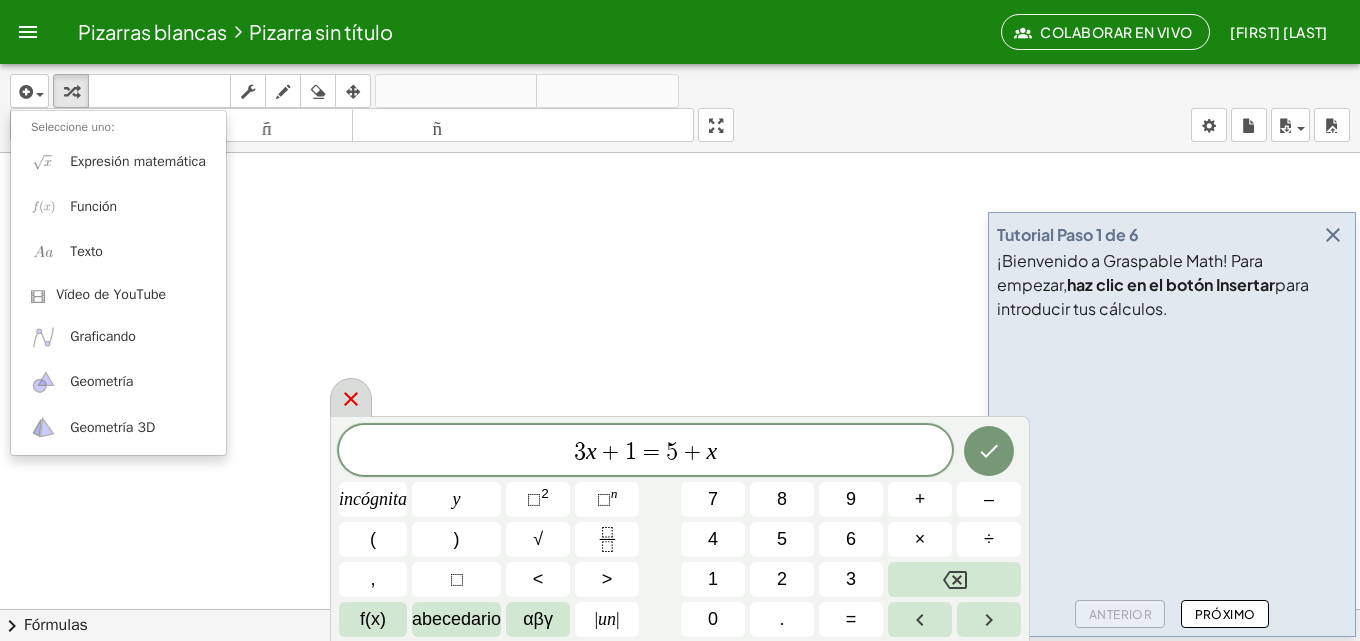 click 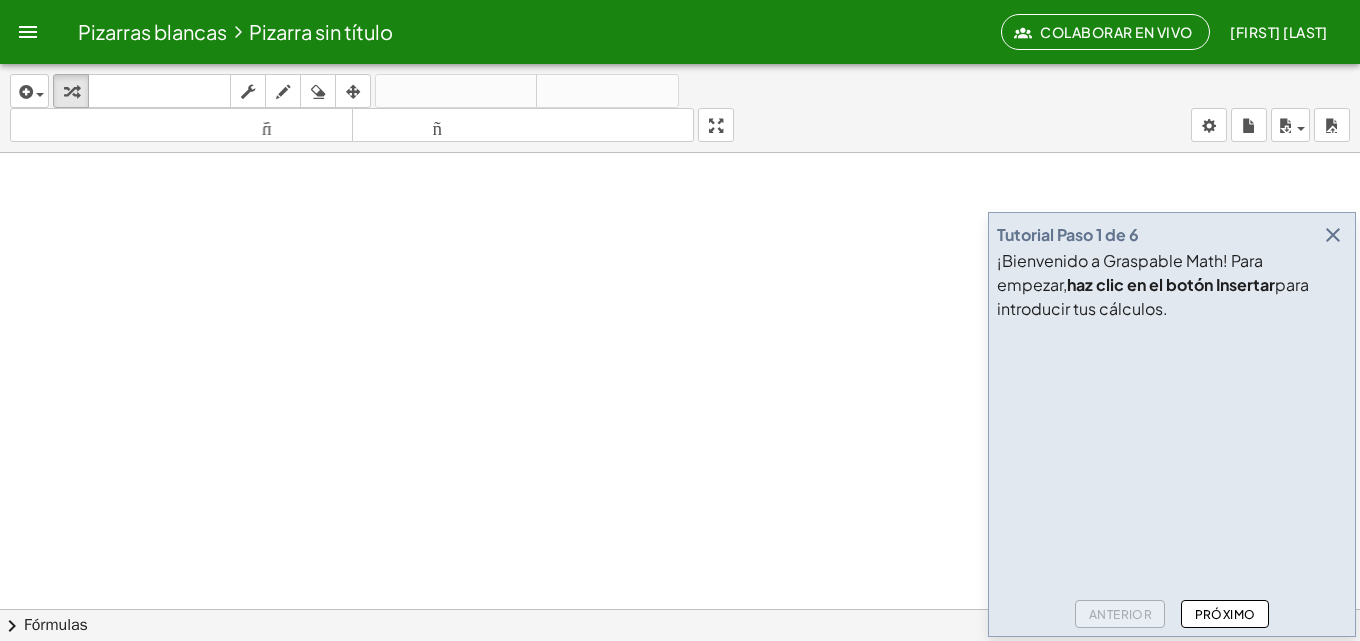 click on "Próximo" at bounding box center (1225, 614) 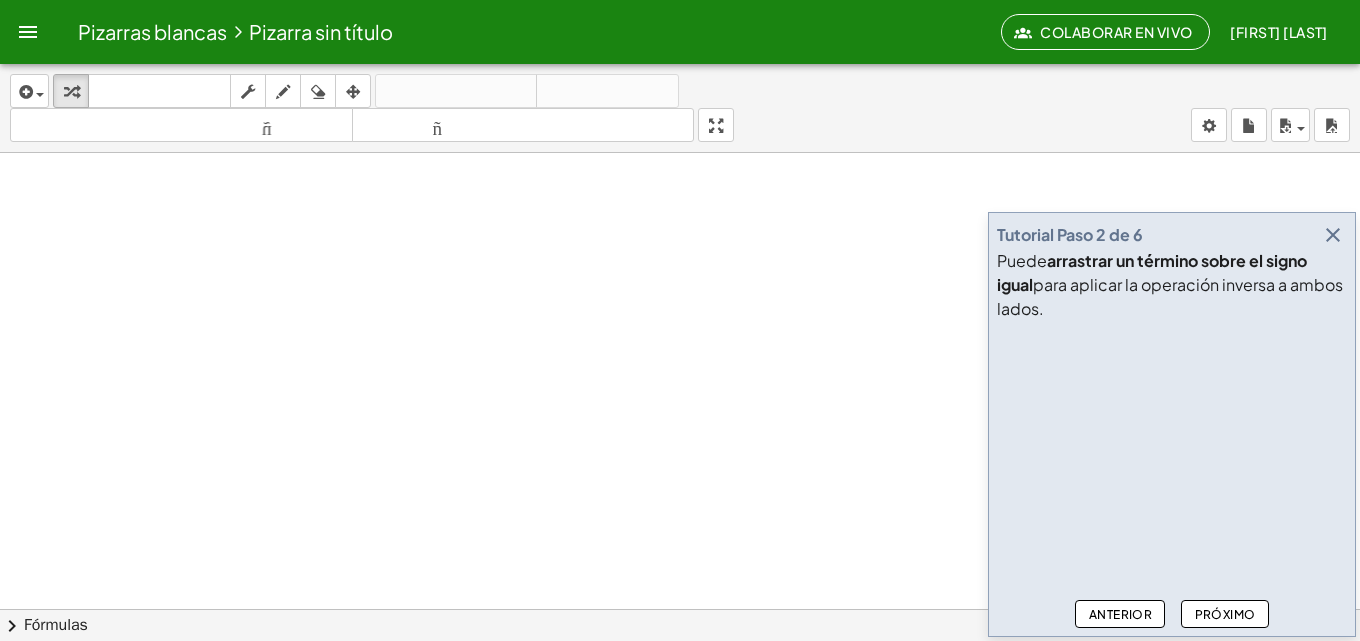 click on "Próximo" at bounding box center (1225, 614) 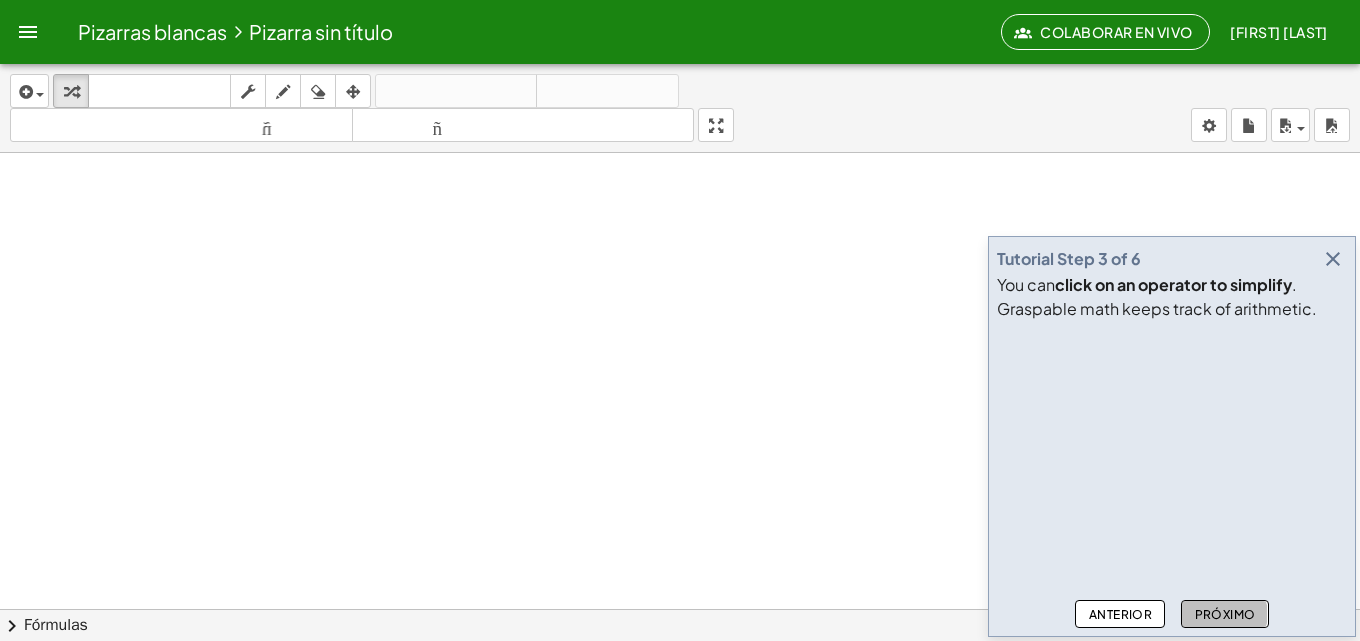 click on "Próximo" at bounding box center [1225, 614] 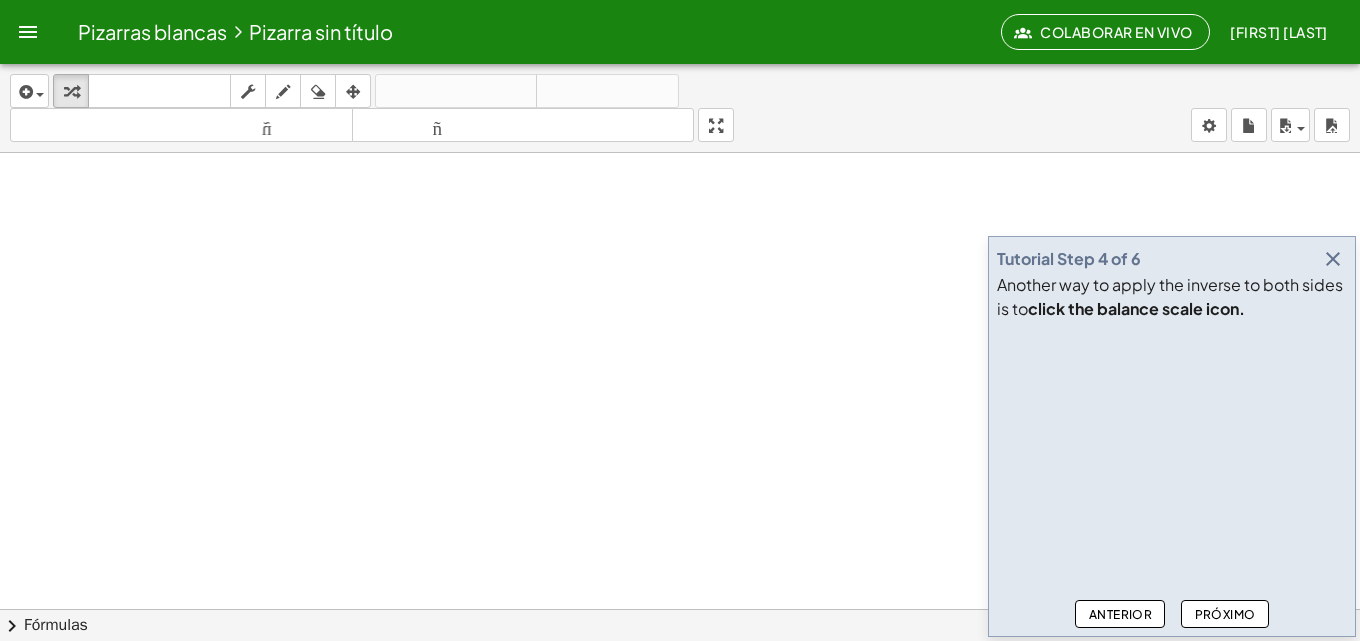click at bounding box center (1333, 259) 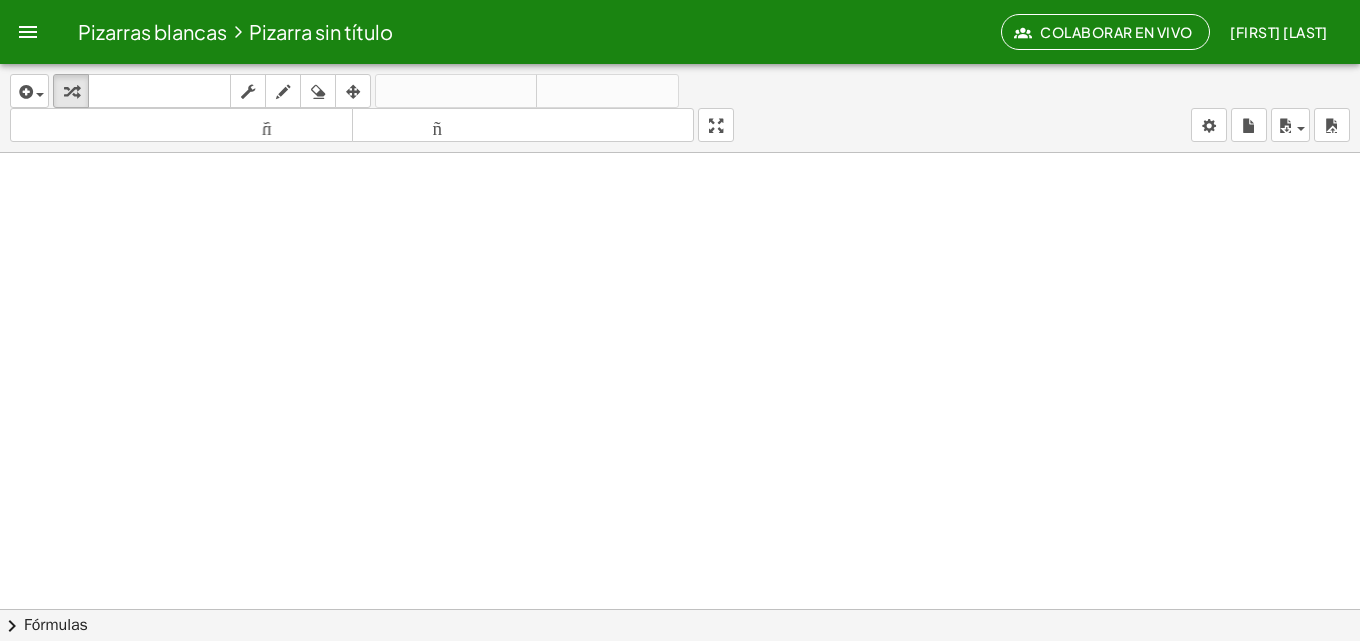 click at bounding box center [680, 687] 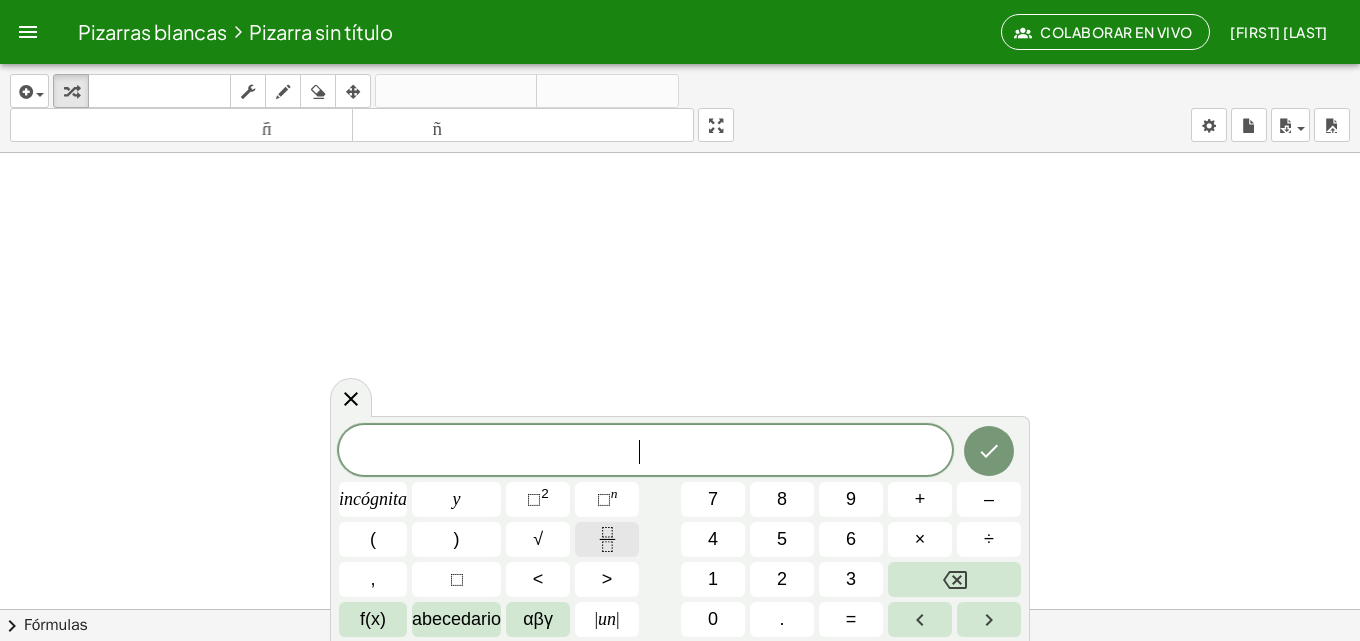 click 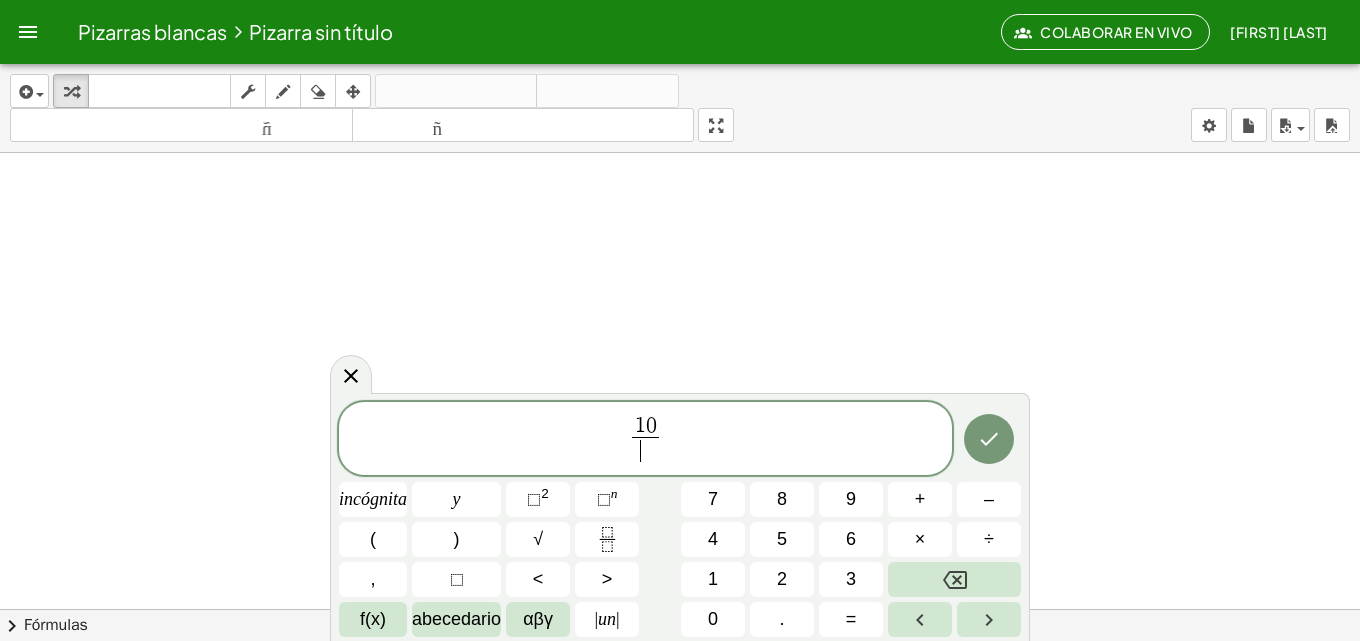 click on "​" at bounding box center [645, 450] 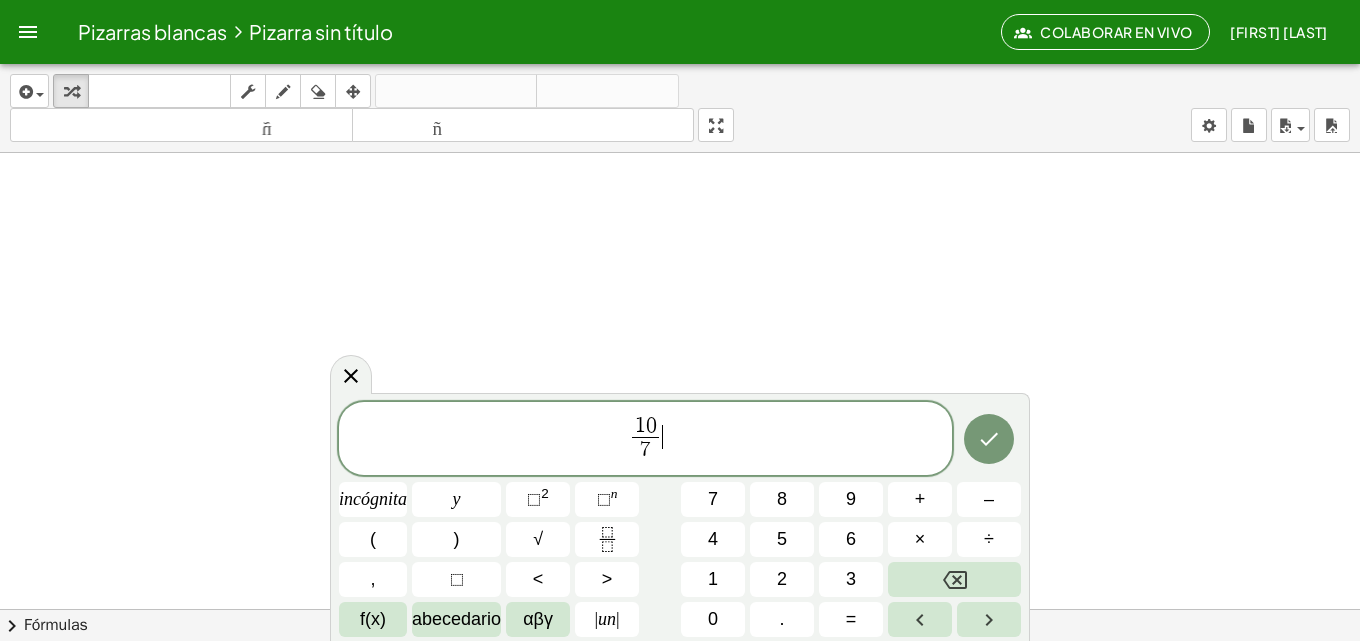 click on "1 0 7 ​ ​" at bounding box center (645, 440) 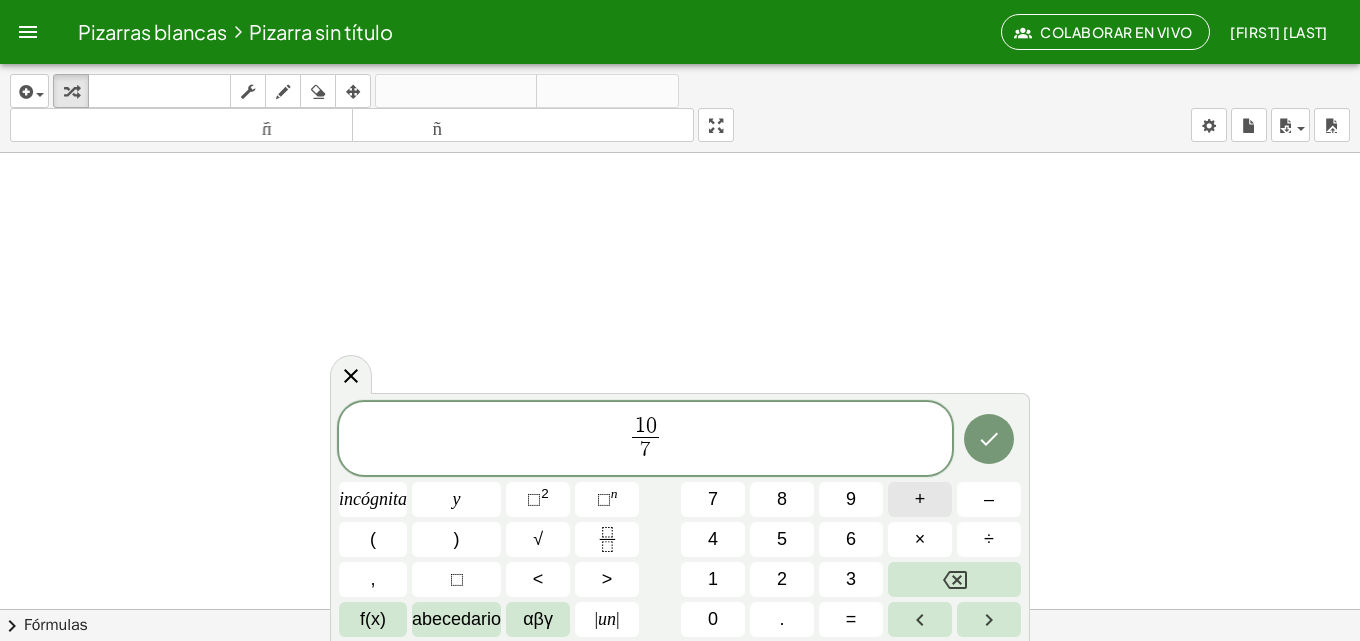 click on "+" at bounding box center [920, 499] 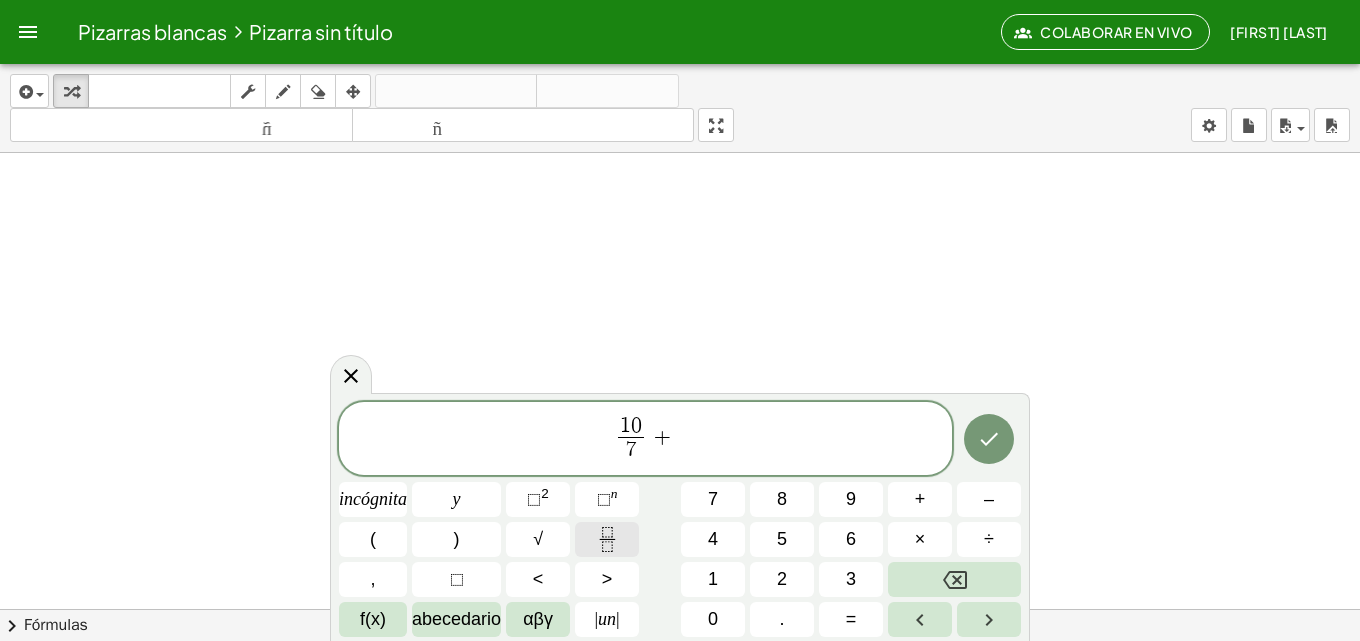 click 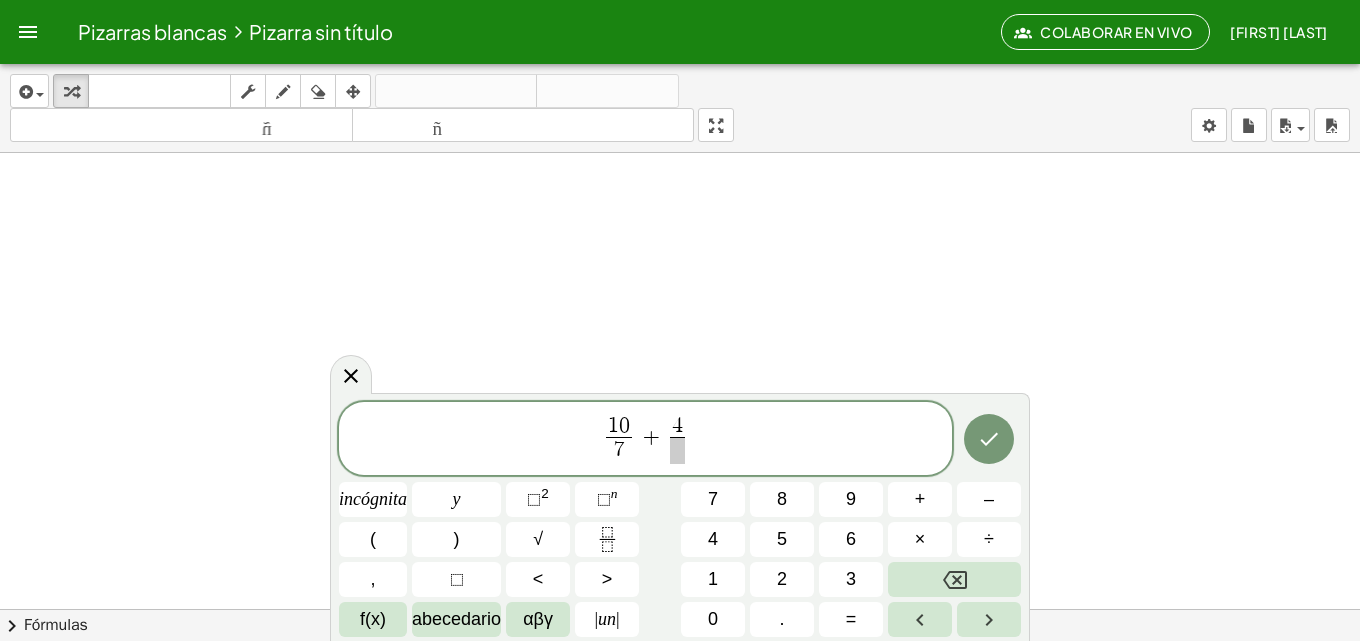 click on "4 ​ ​" at bounding box center (677, 440) 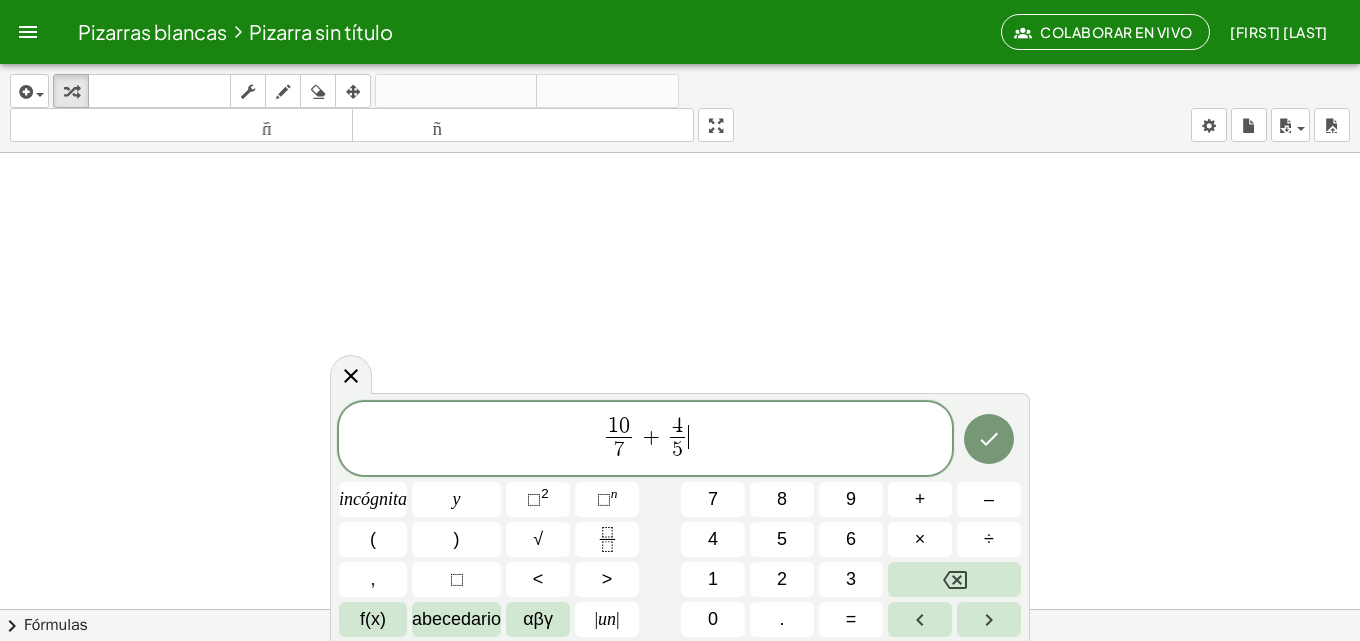 click on "1 0 7 ​ + 4 5 ​ ​" at bounding box center [645, 440] 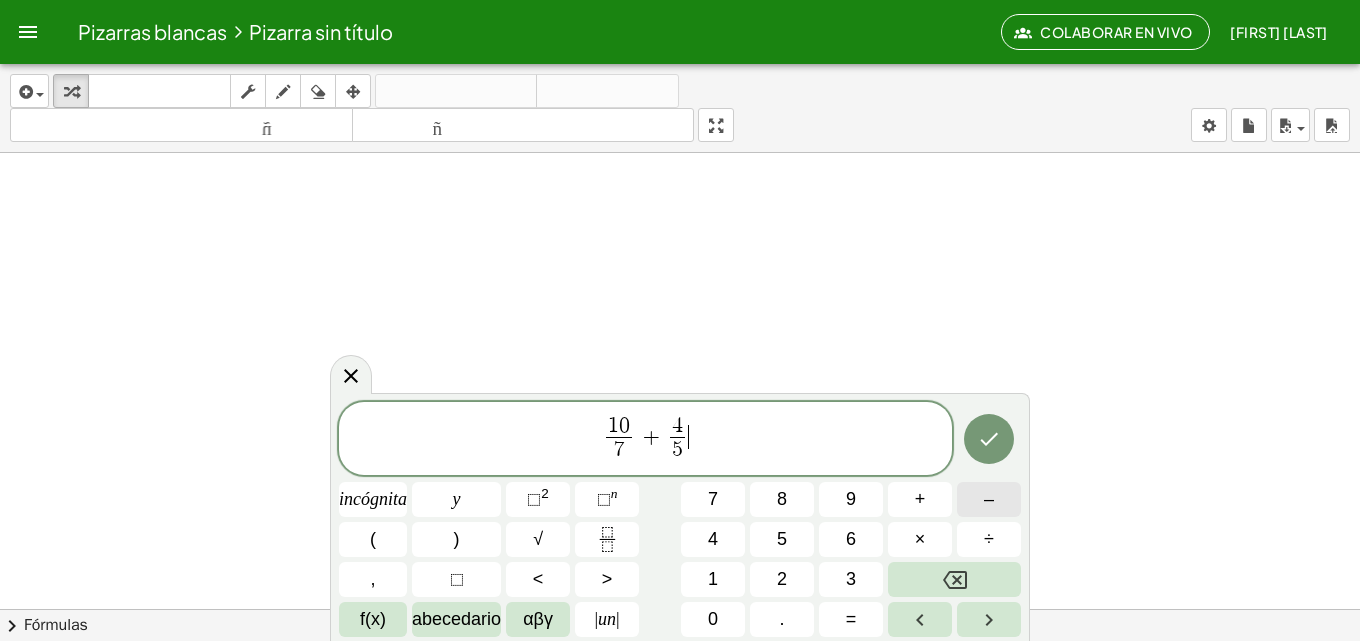 click on "–" at bounding box center [989, 499] 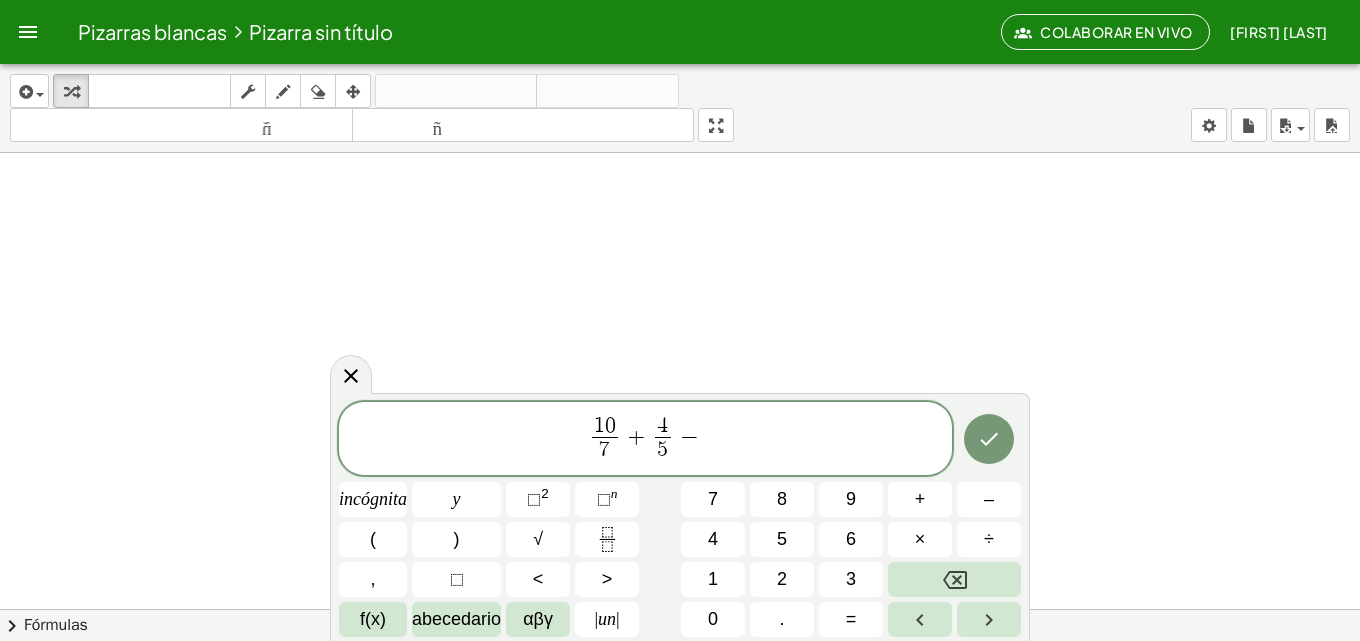 click 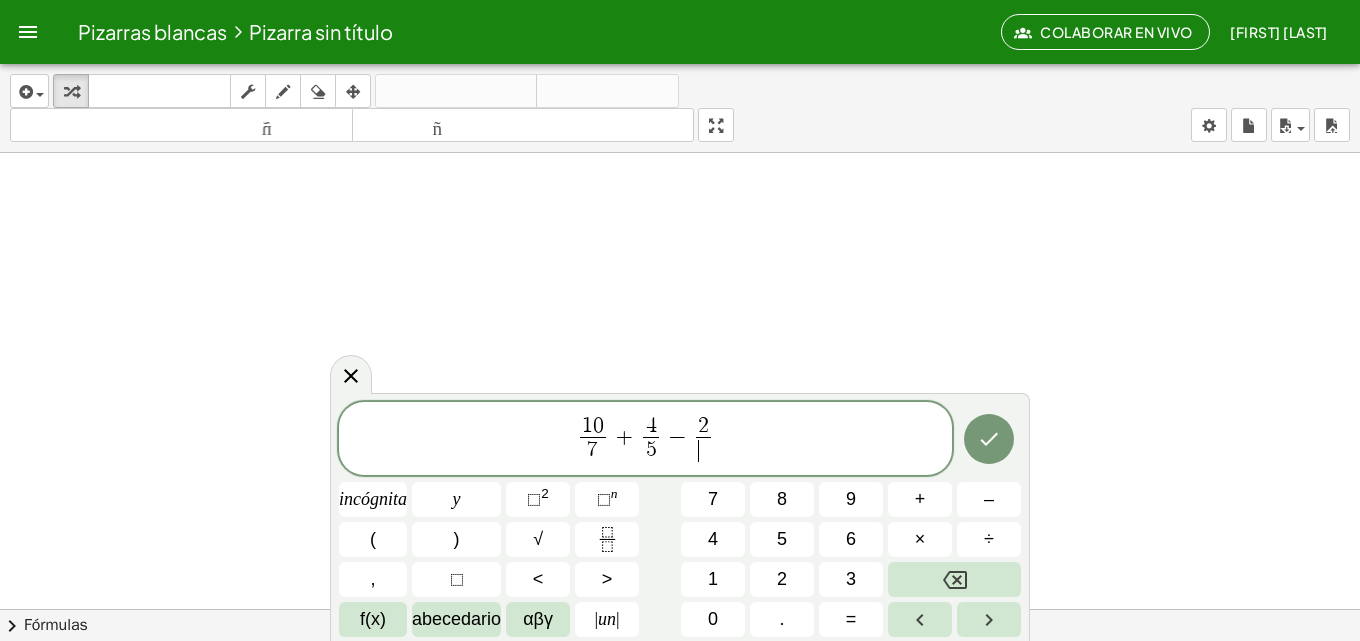 click on "​" at bounding box center (703, 450) 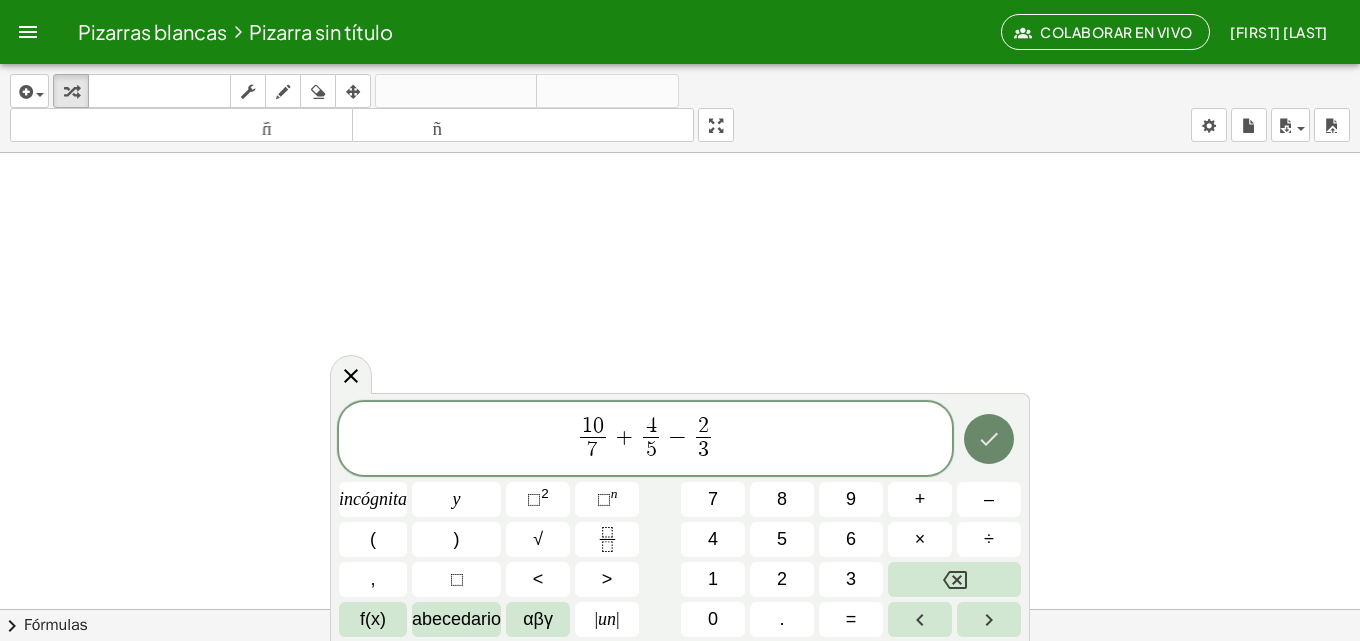click 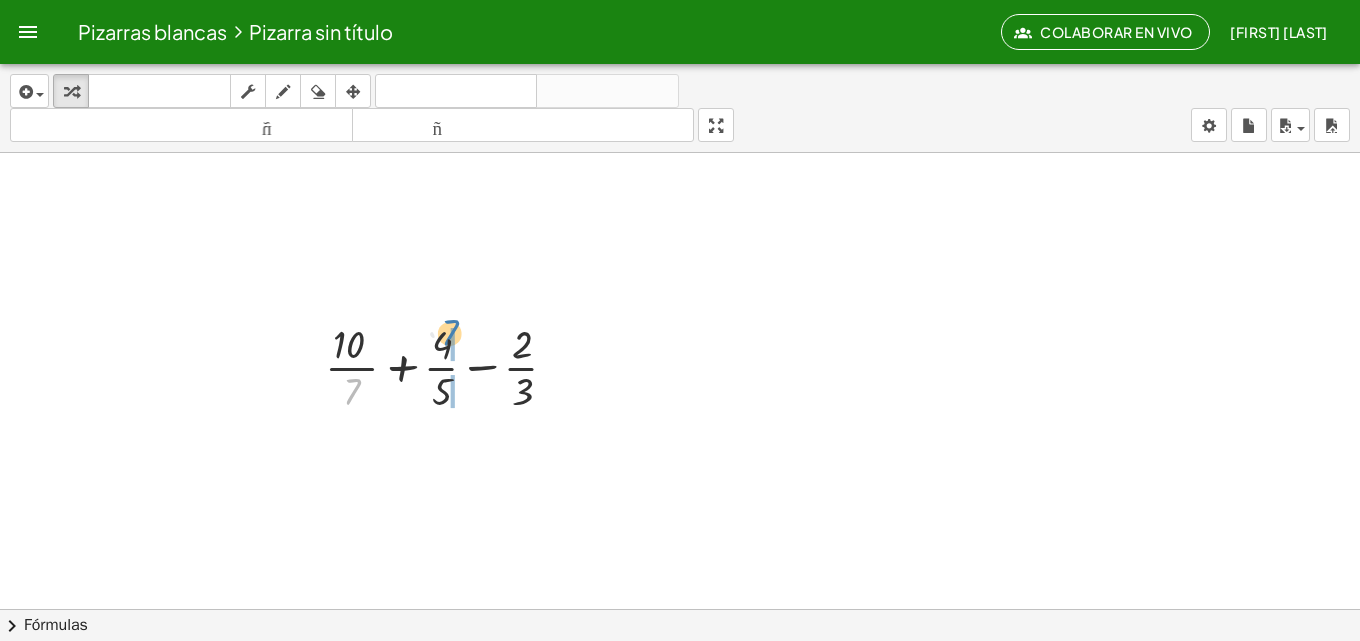 drag, startPoint x: 353, startPoint y: 391, endPoint x: 454, endPoint y: 330, distance: 117.99152 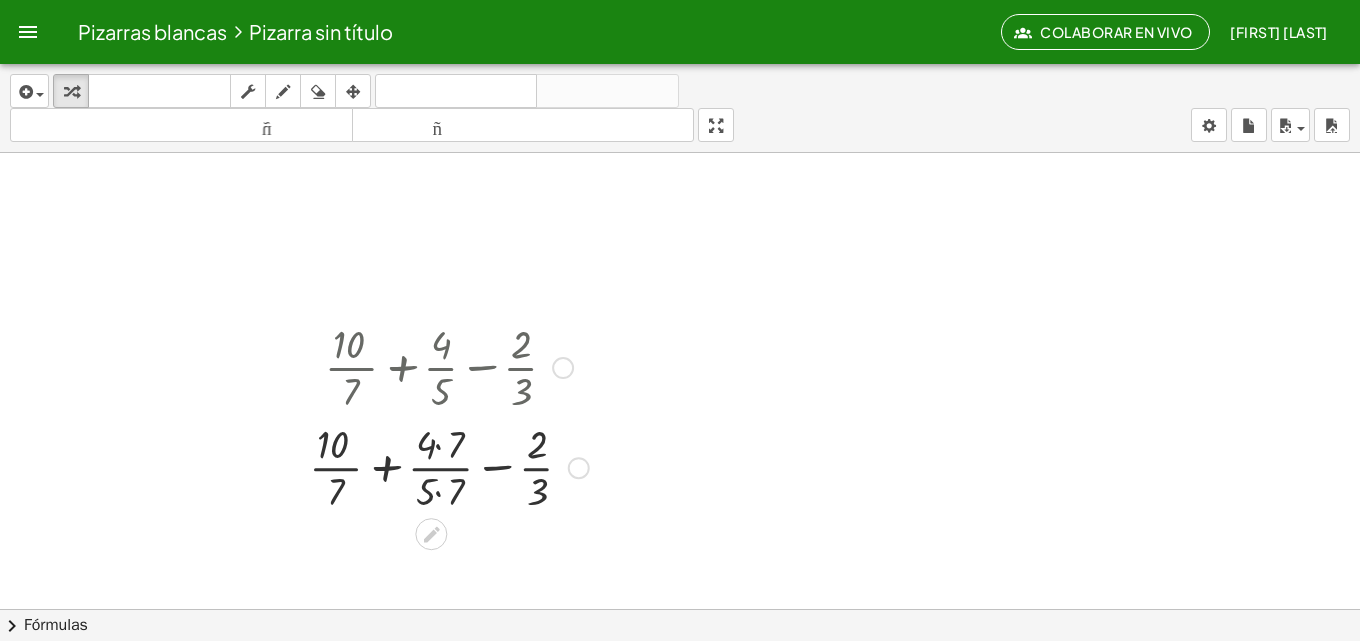 drag, startPoint x: 438, startPoint y: 396, endPoint x: 358, endPoint y: 360, distance: 87.72685 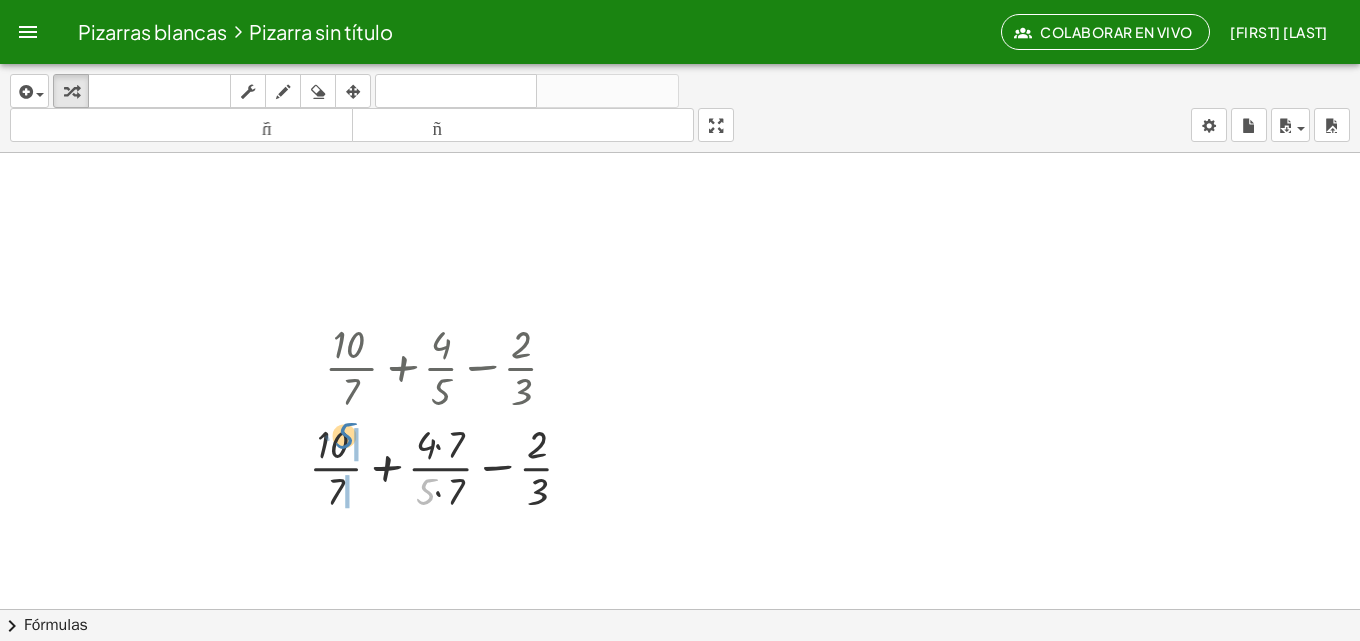 drag, startPoint x: 426, startPoint y: 502, endPoint x: 344, endPoint y: 445, distance: 99.86491 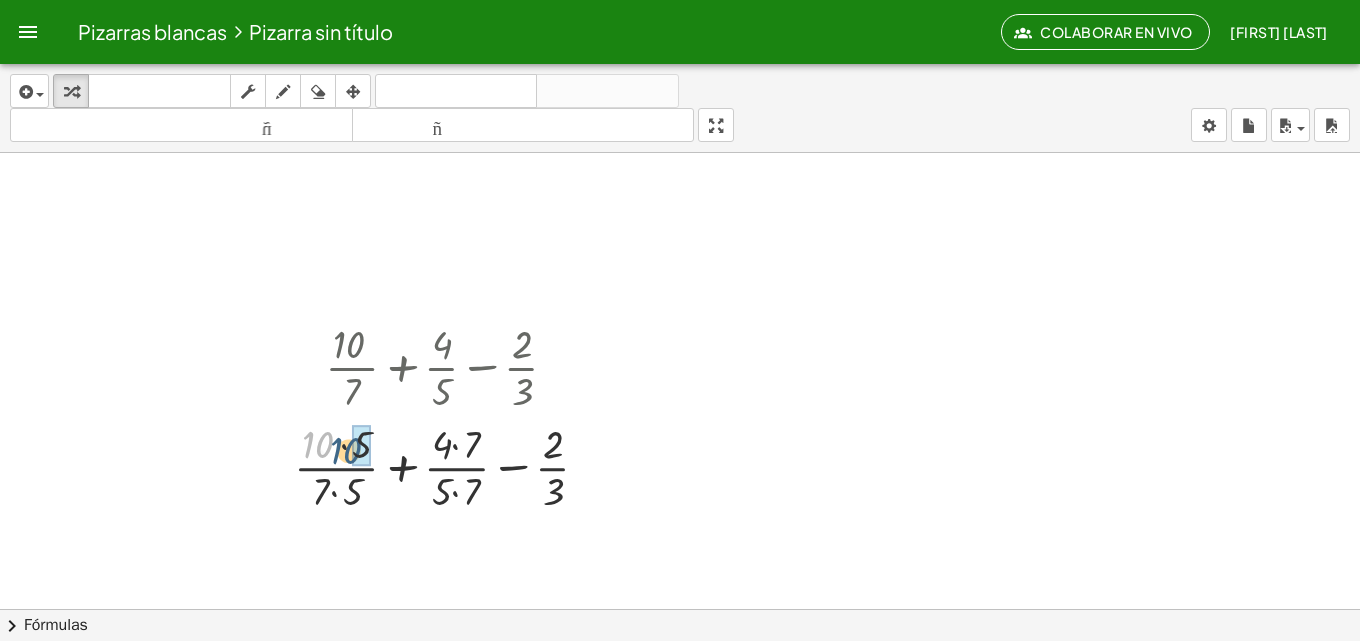 drag, startPoint x: 328, startPoint y: 439, endPoint x: 325, endPoint y: 494, distance: 55.081757 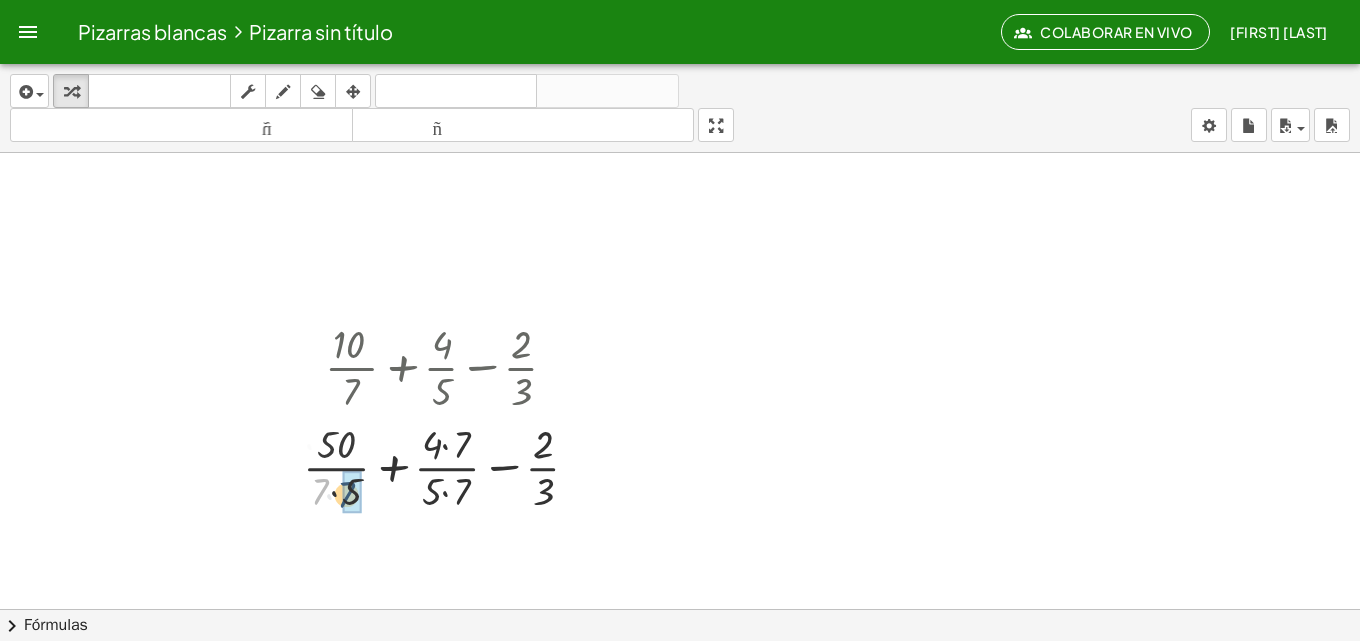 drag, startPoint x: 324, startPoint y: 495, endPoint x: 353, endPoint y: 498, distance: 29.15476 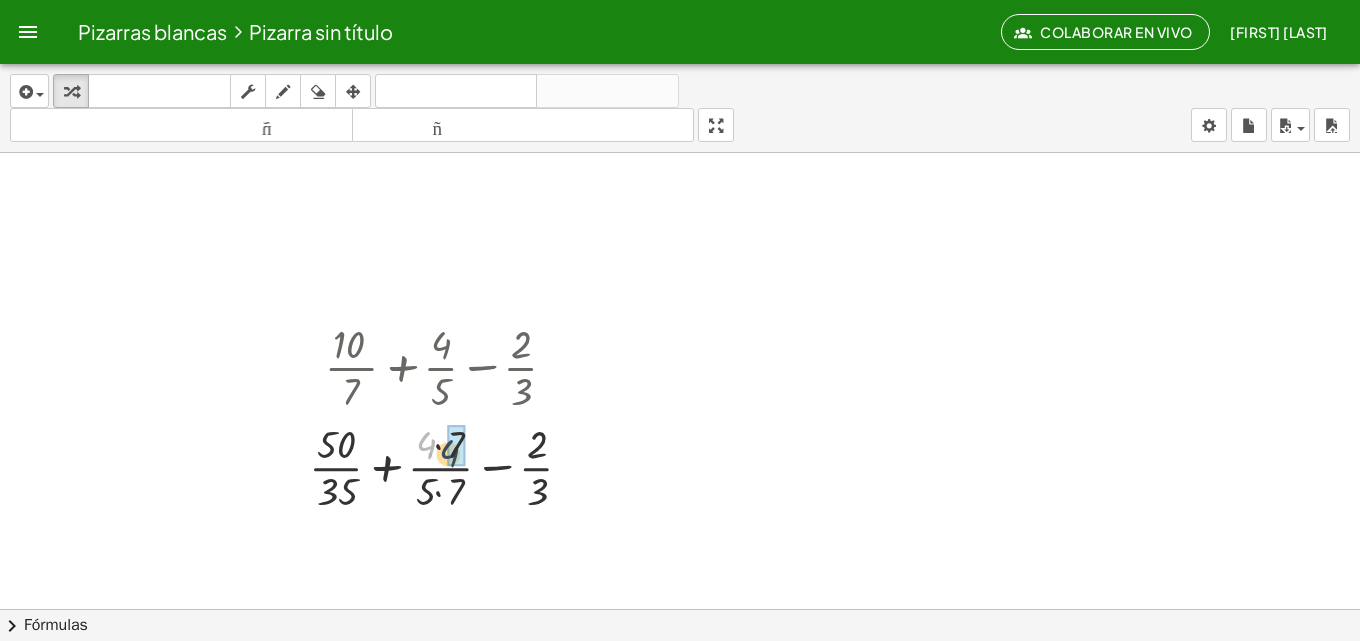 drag, startPoint x: 430, startPoint y: 452, endPoint x: 455, endPoint y: 459, distance: 25.96151 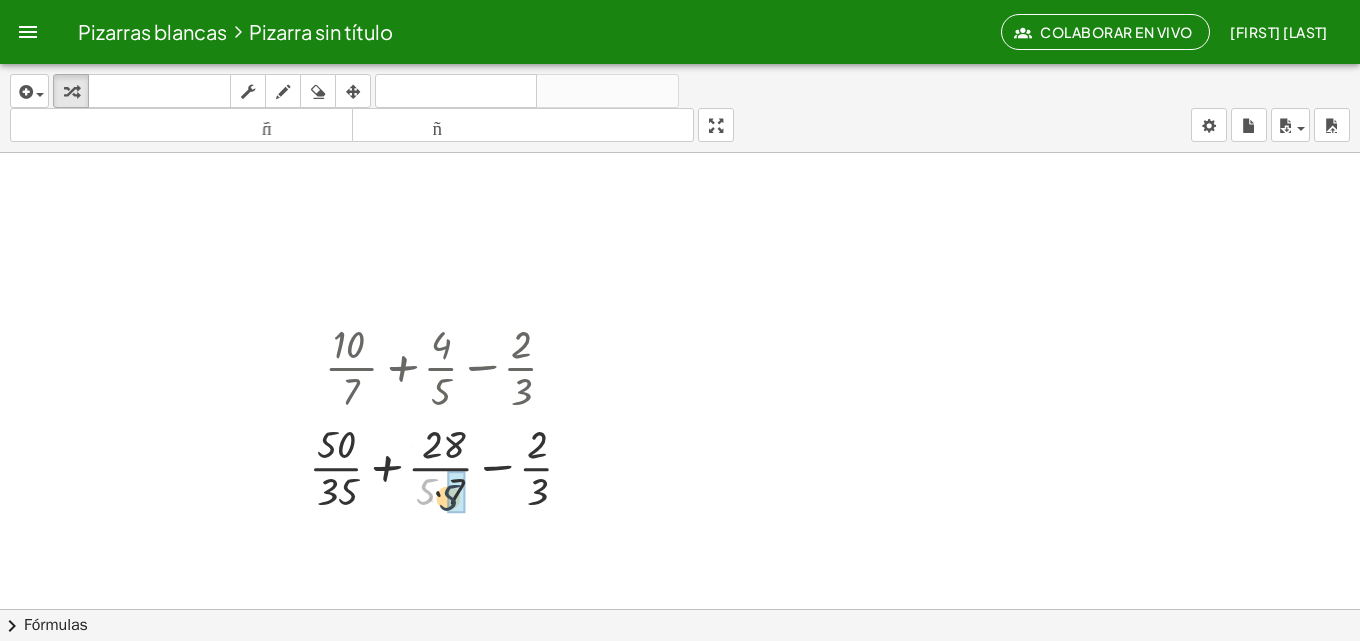 drag, startPoint x: 428, startPoint y: 492, endPoint x: 453, endPoint y: 442, distance: 55.9017 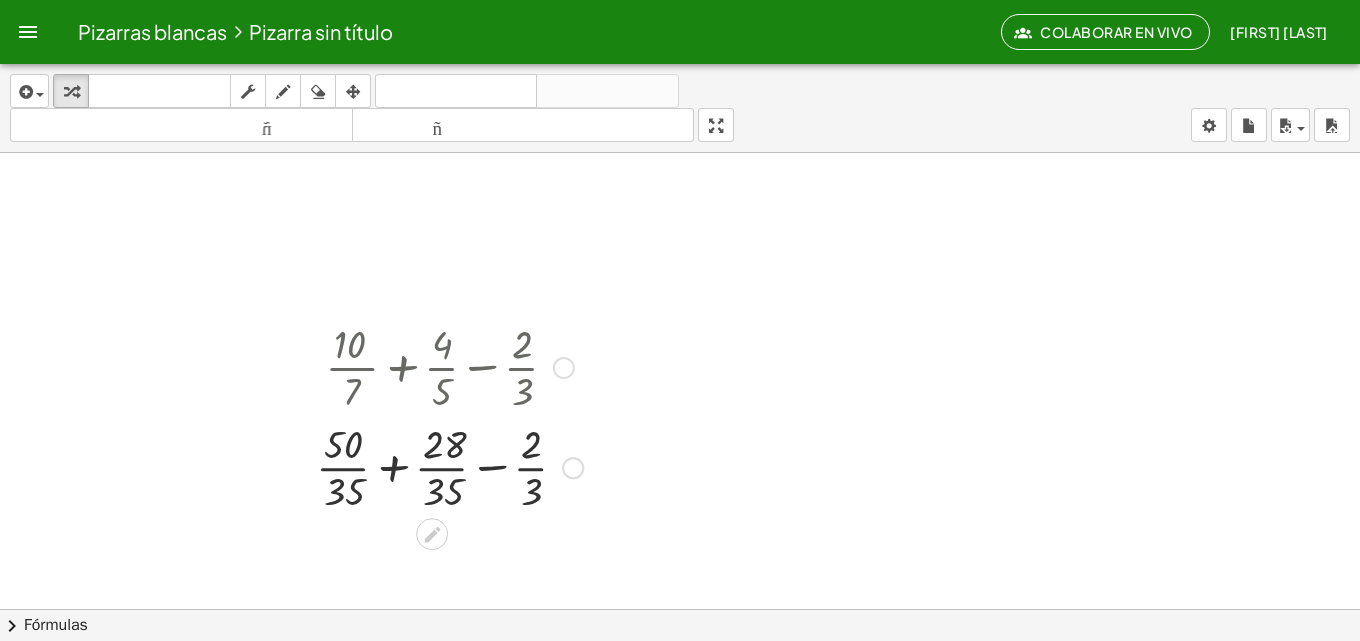 scroll, scrollTop: 100, scrollLeft: 0, axis: vertical 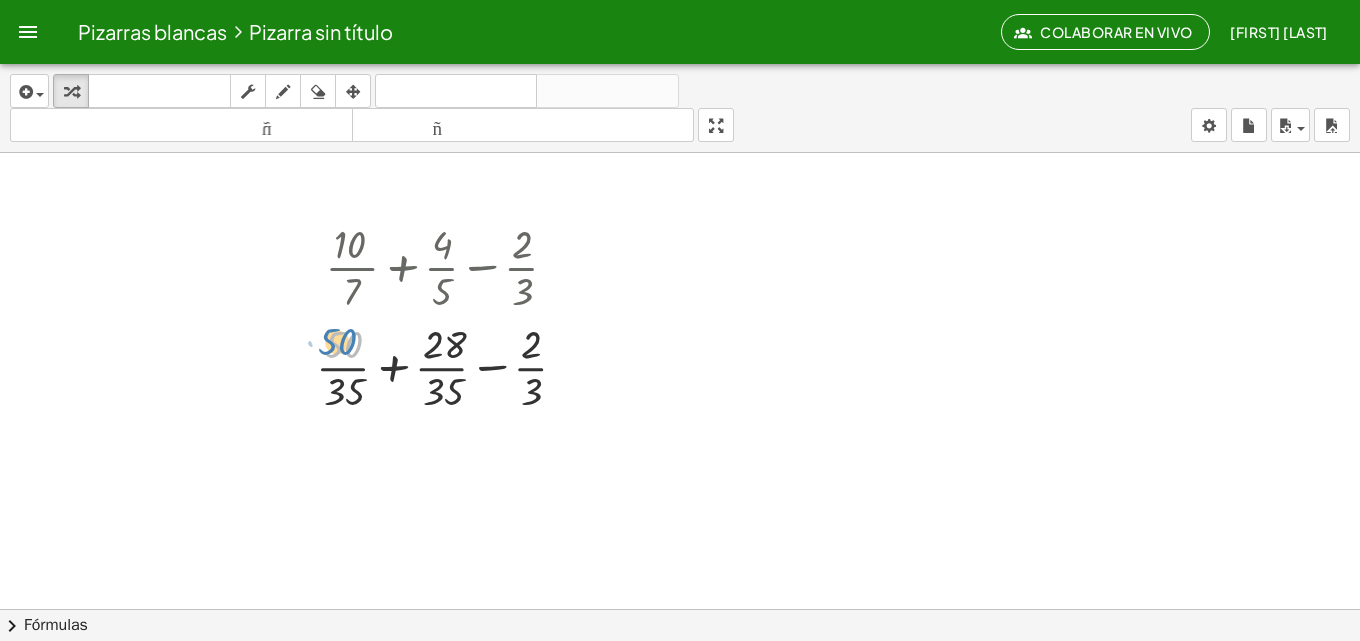 click at bounding box center [449, 366] 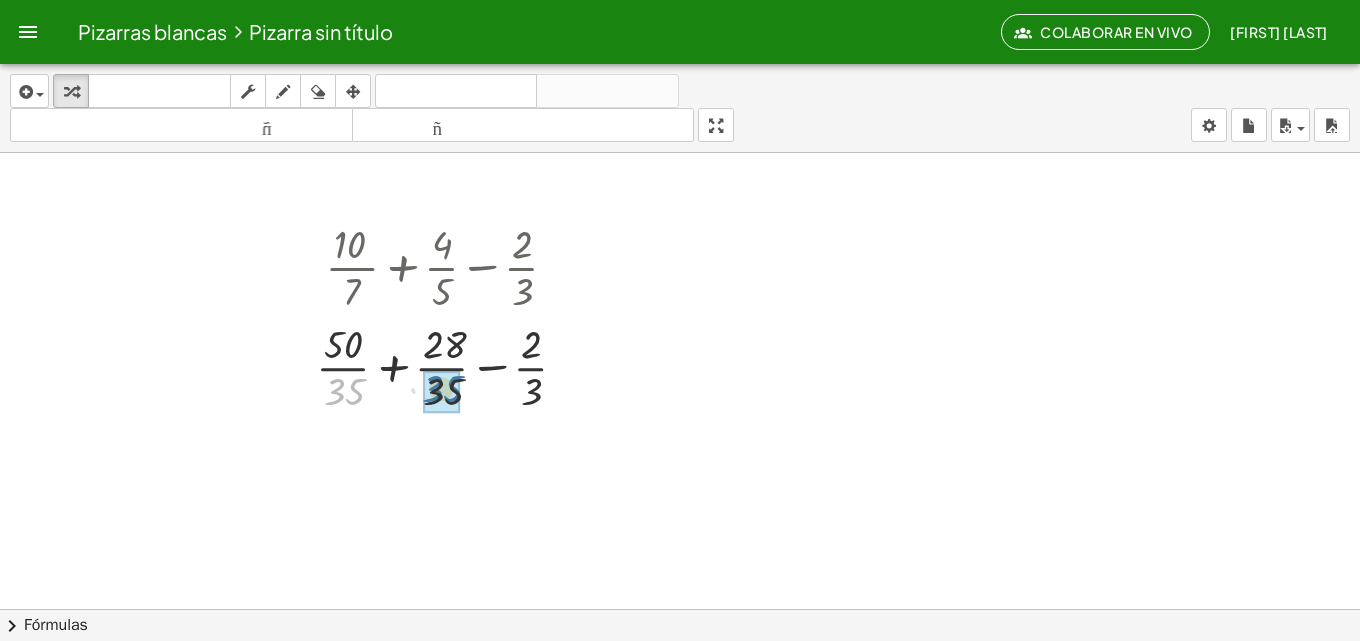 drag, startPoint x: 354, startPoint y: 394, endPoint x: 450, endPoint y: 387, distance: 96.25487 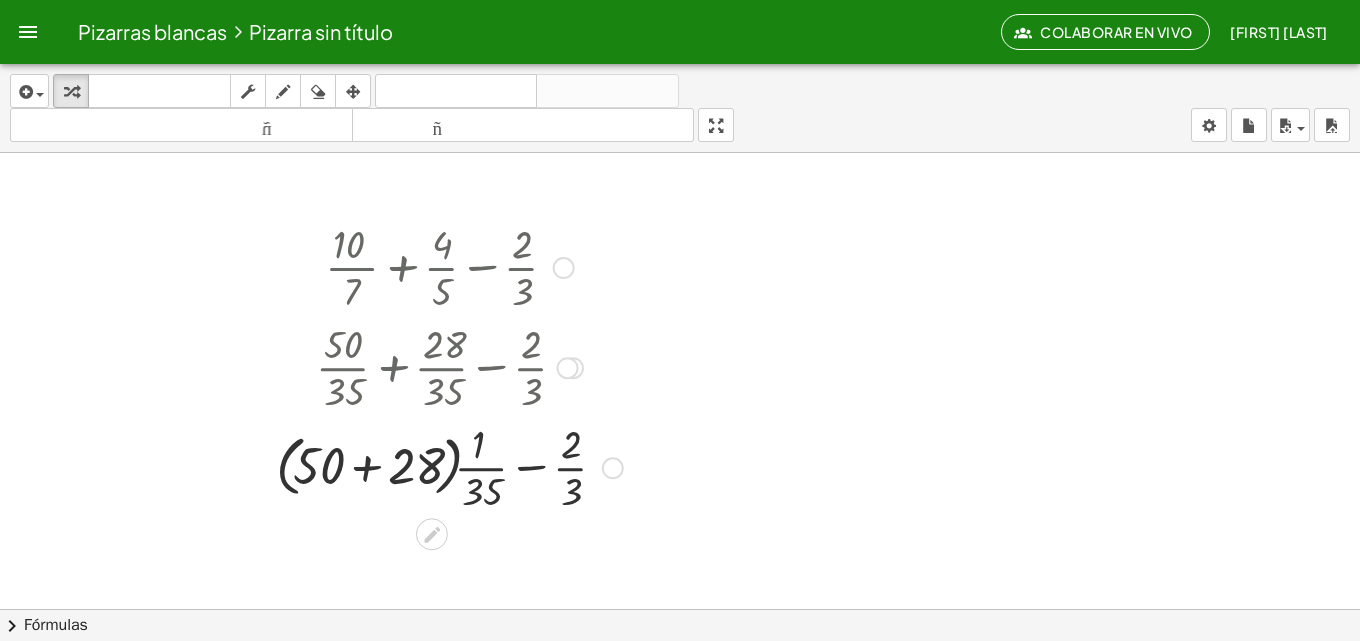 click at bounding box center [449, 466] 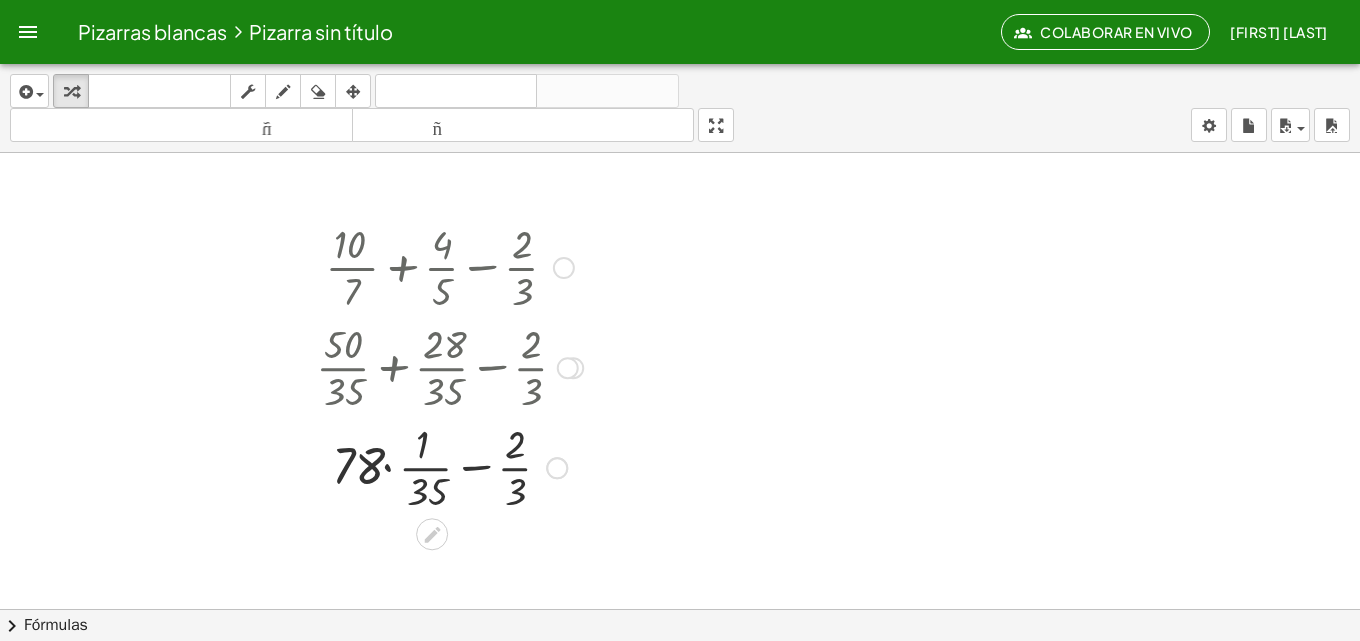click at bounding box center [449, 466] 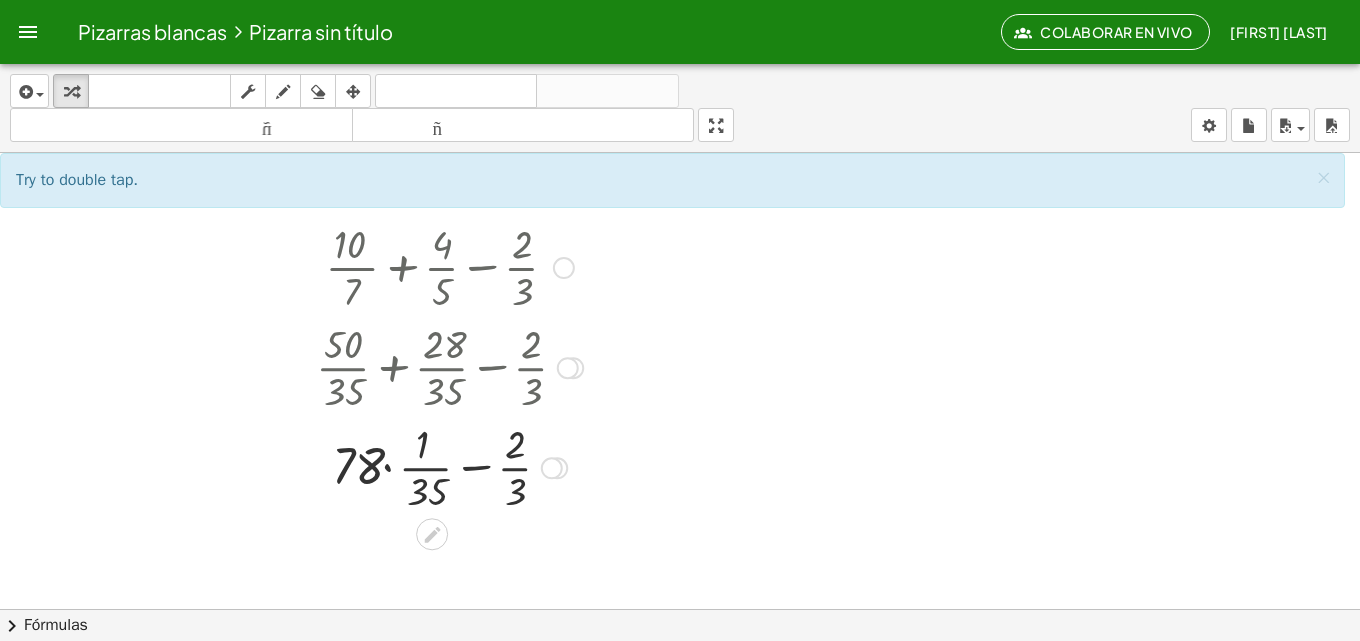 click at bounding box center (449, 266) 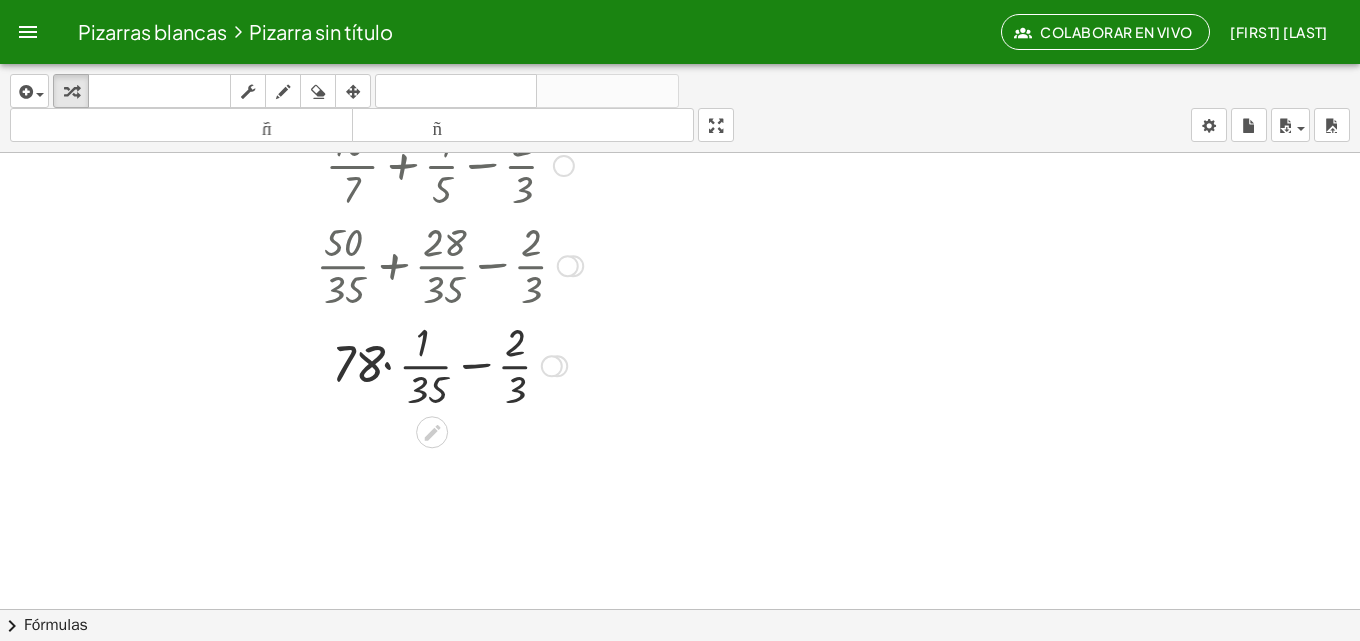 scroll, scrollTop: 200, scrollLeft: 0, axis: vertical 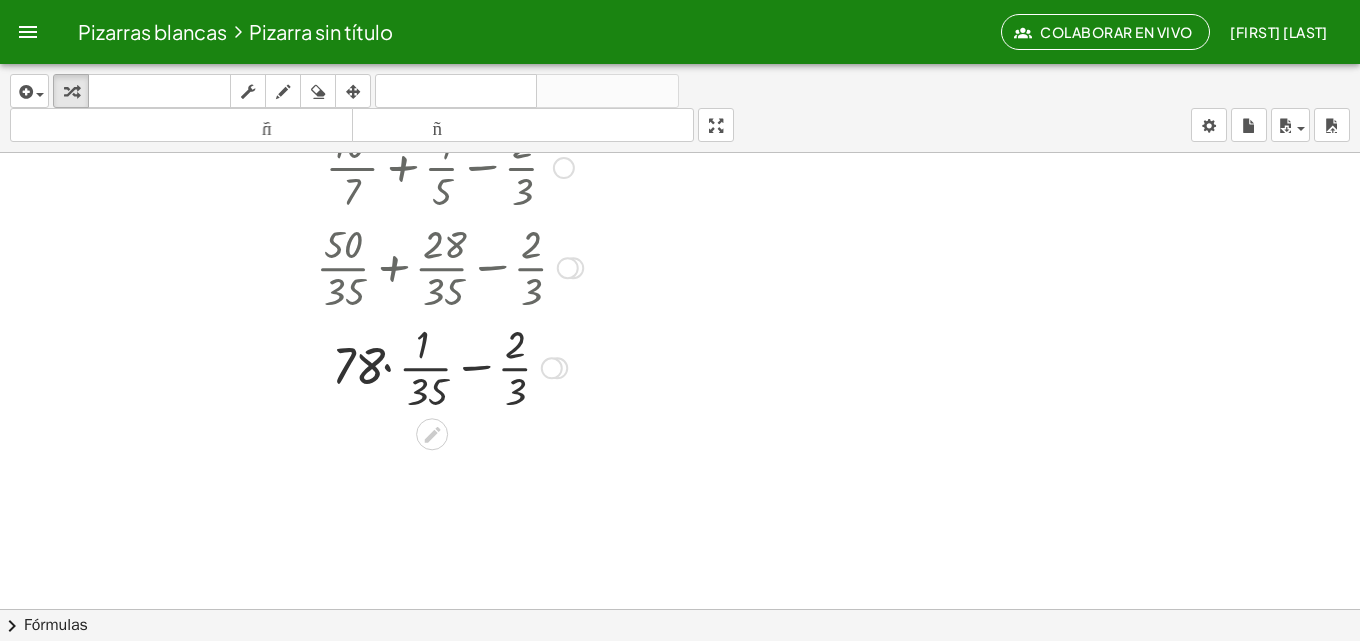 click at bounding box center (449, 366) 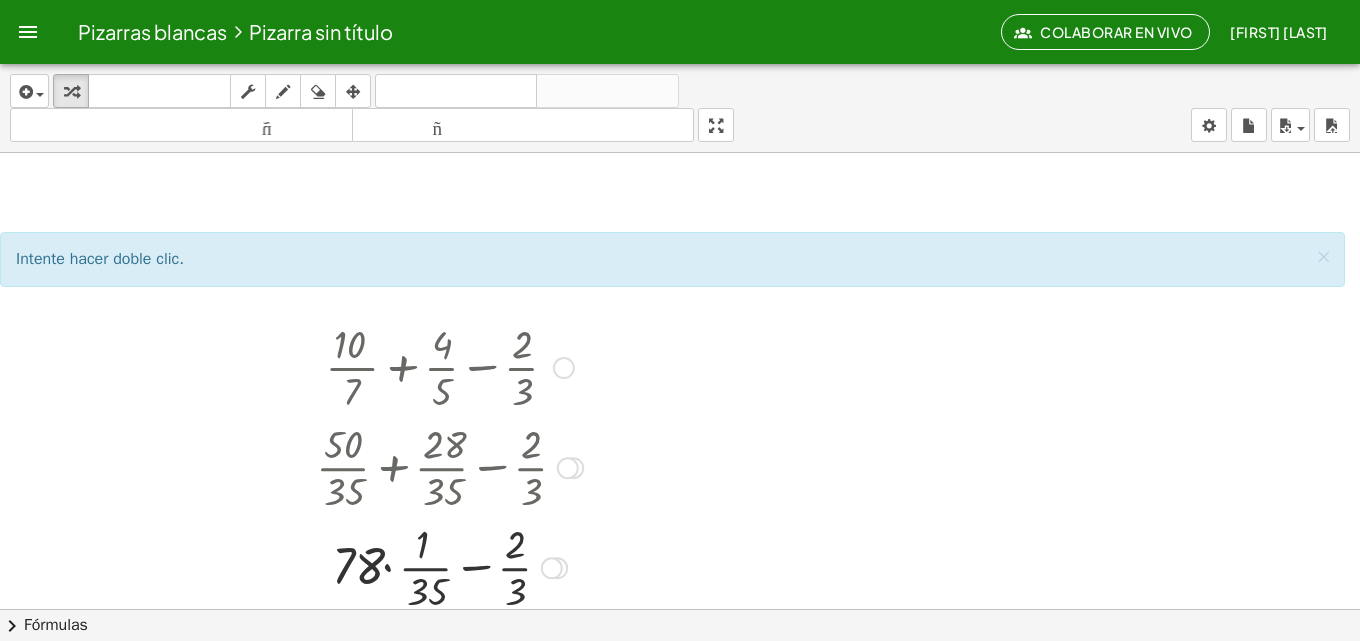 scroll, scrollTop: 100, scrollLeft: 0, axis: vertical 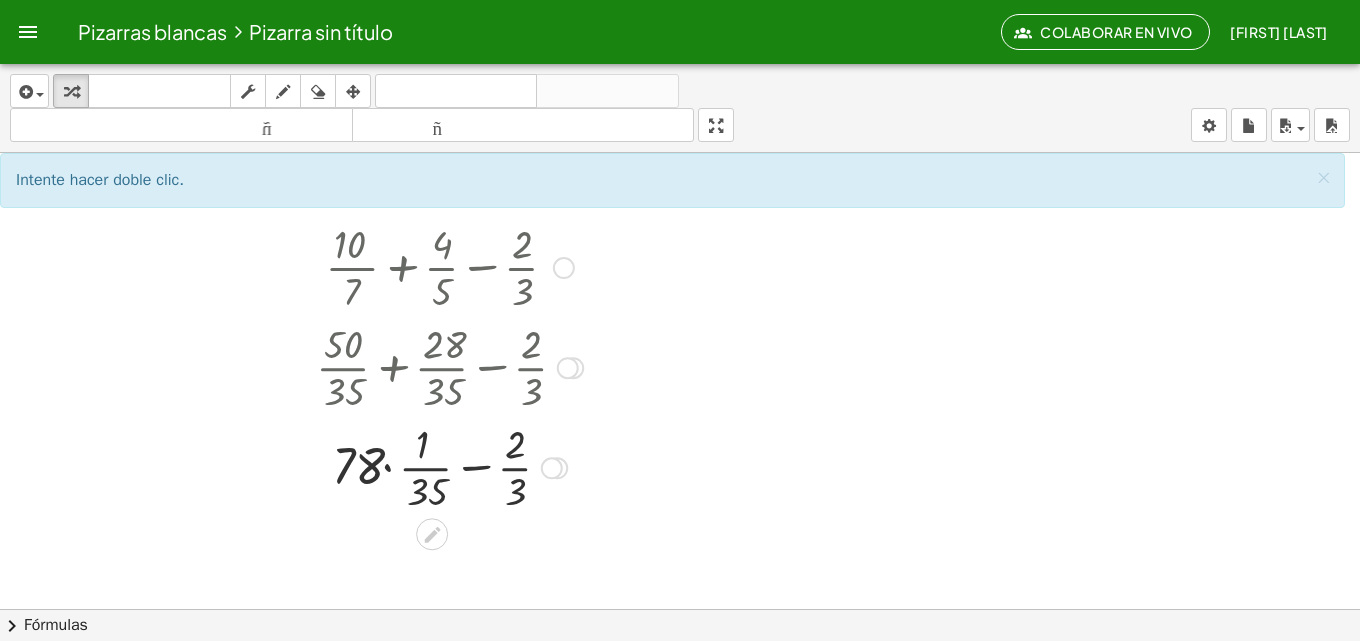 click at bounding box center (449, 466) 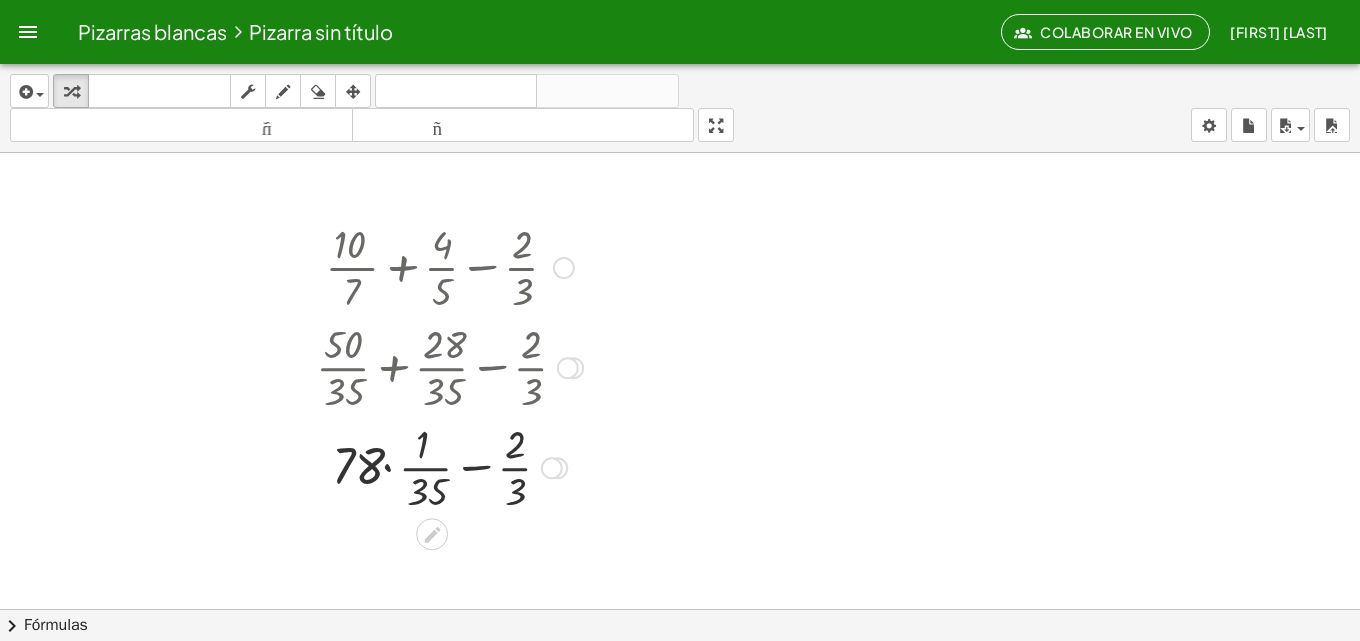 click at bounding box center (449, 466) 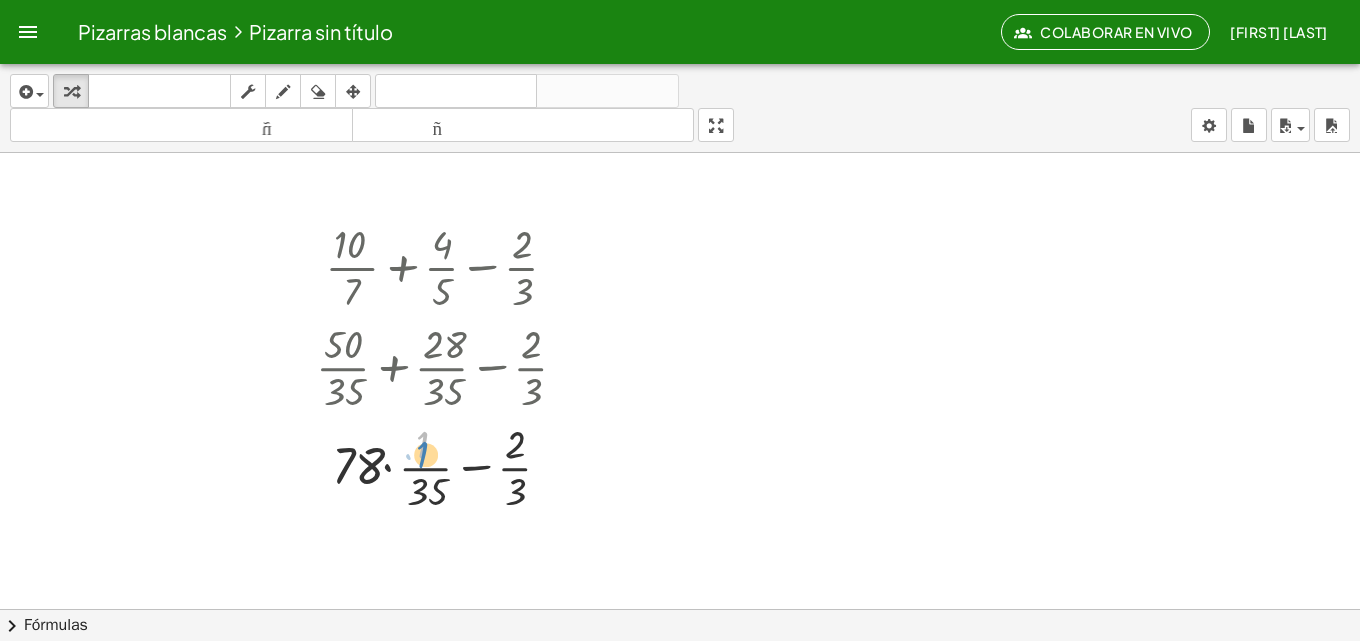 drag, startPoint x: 421, startPoint y: 450, endPoint x: 446, endPoint y: 449, distance: 25.019993 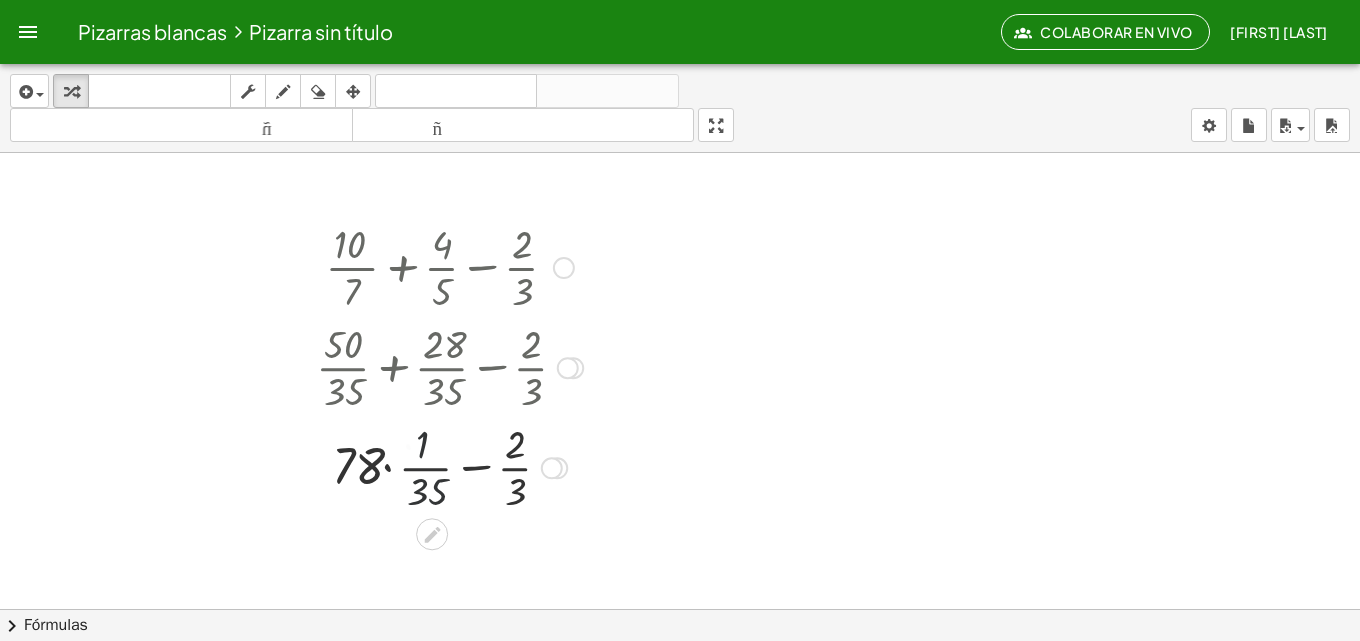 click at bounding box center (449, 466) 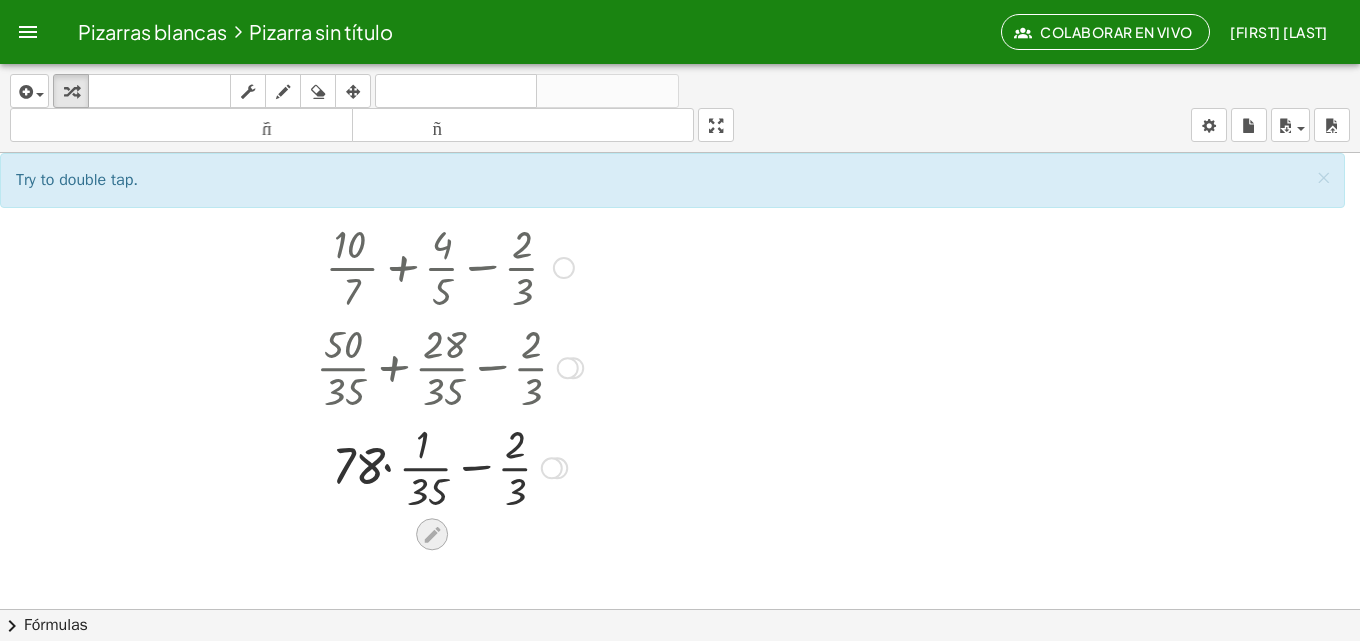 click 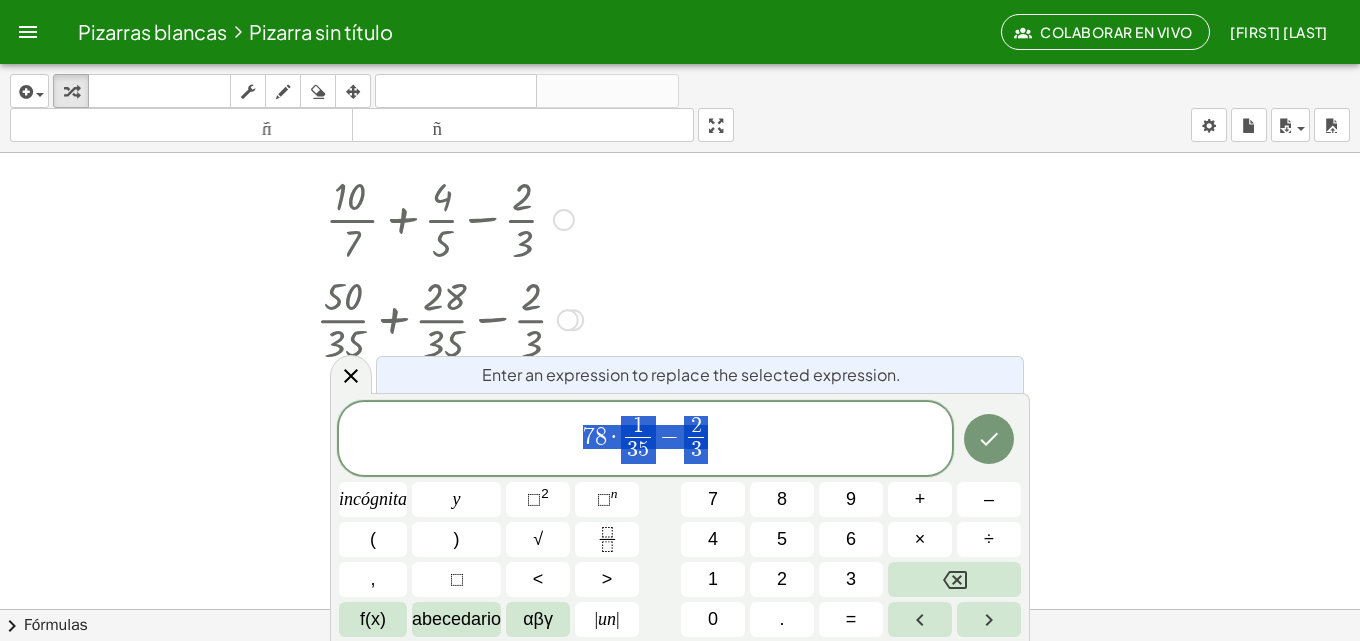 scroll, scrollTop: 148, scrollLeft: 0, axis: vertical 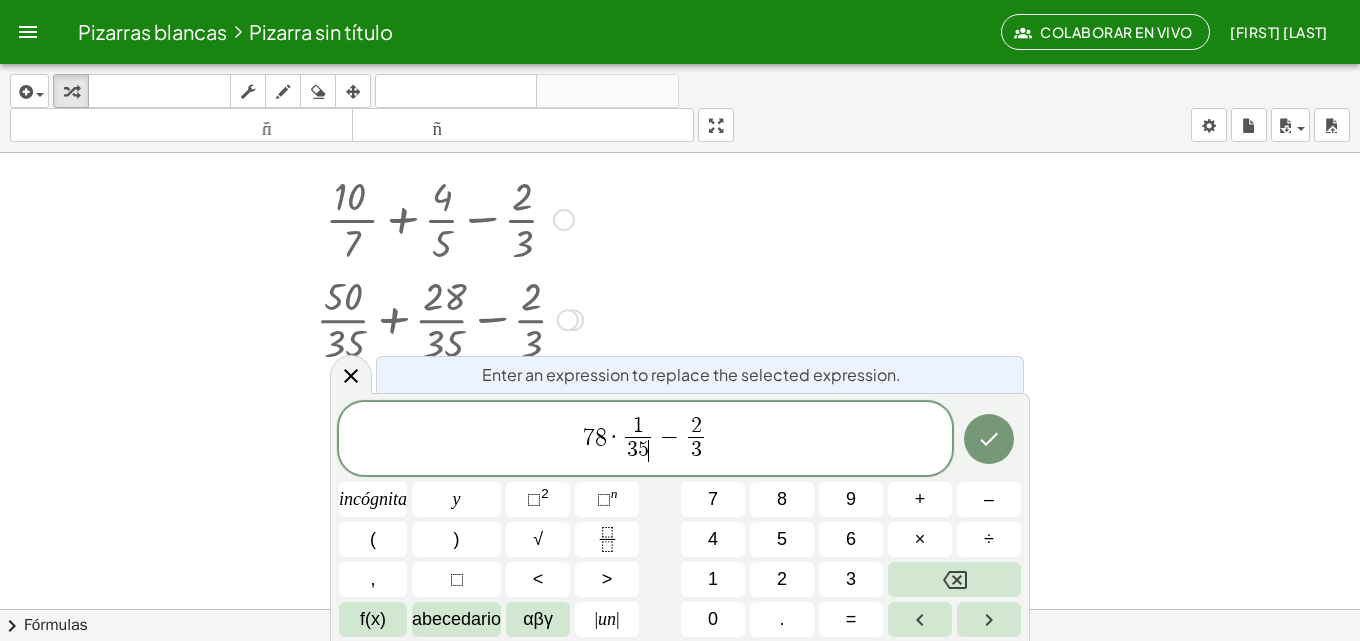 click on "1 3 5 ​ ​" at bounding box center [638, 440] 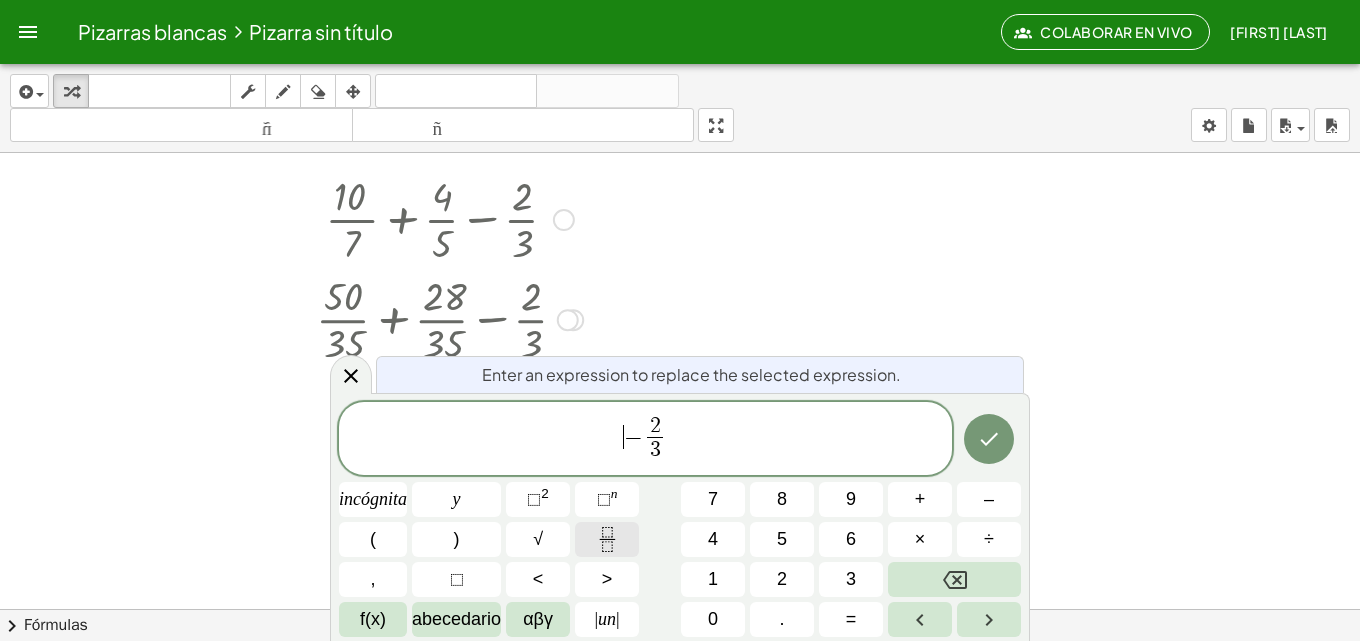 click 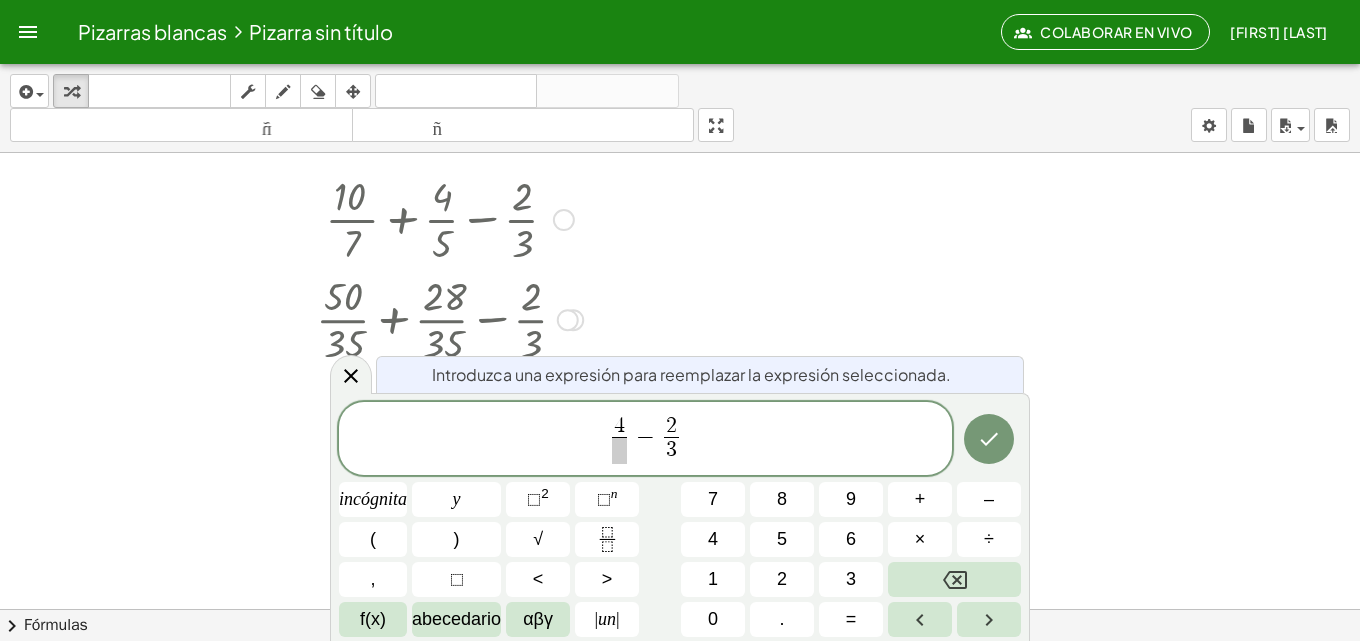 click at bounding box center (619, 450) 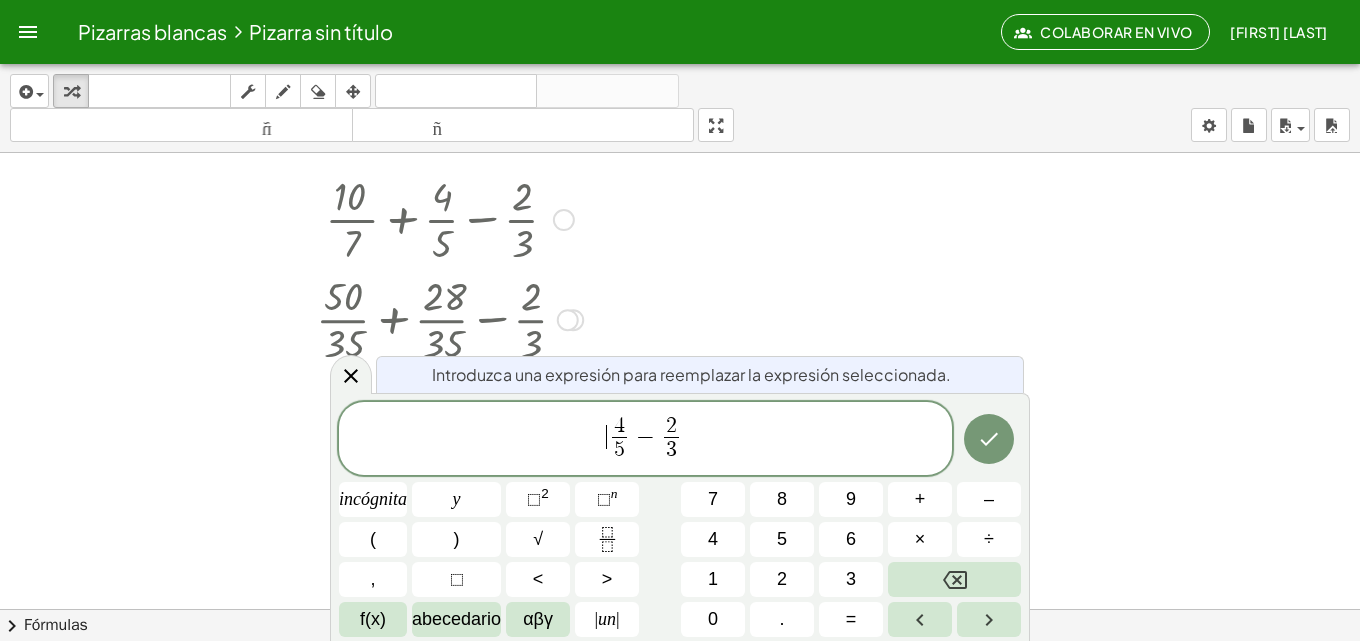 click on "​ 4 5 ​ − 2 3 ​" at bounding box center [645, 440] 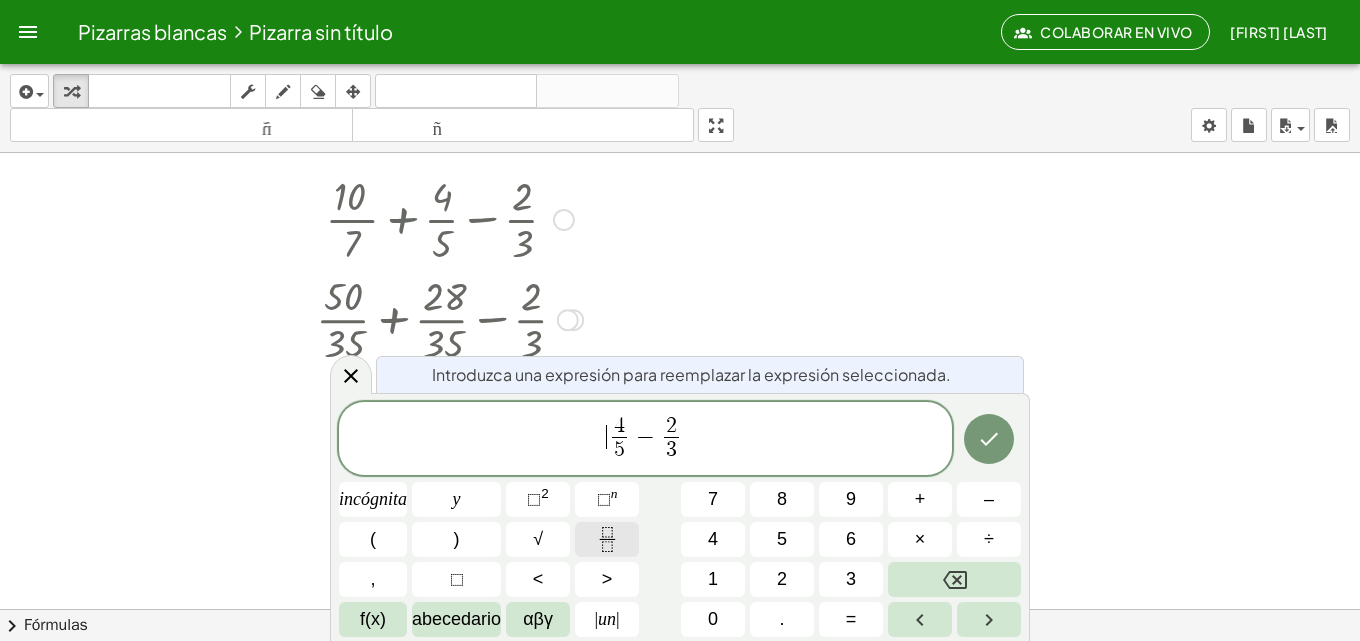 click on "​ 4 5 ​ − 2 3 ​ incógnita y ⬚  2 ⬚  n 7 8 9 + – ( ) √ 4 5 6 × ÷ , ⬚ < > 1 2 3 f(x) abecedario αβγ |  un  | 0 . =" at bounding box center (680, 520) 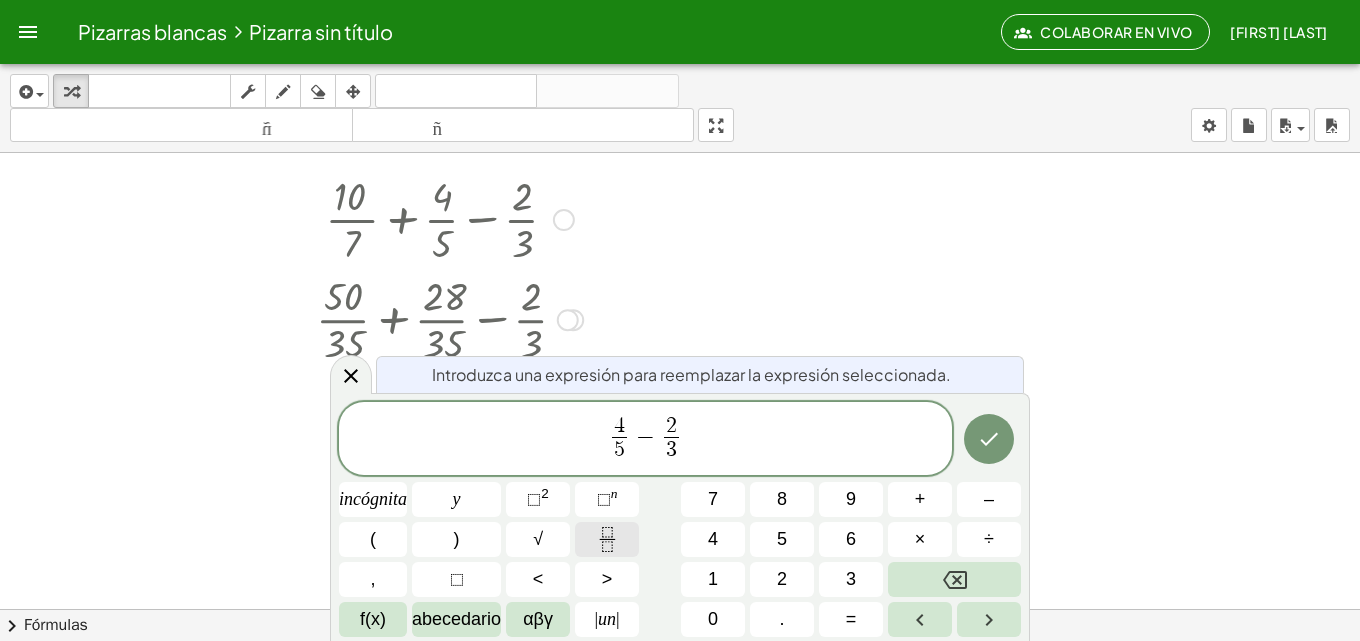 click 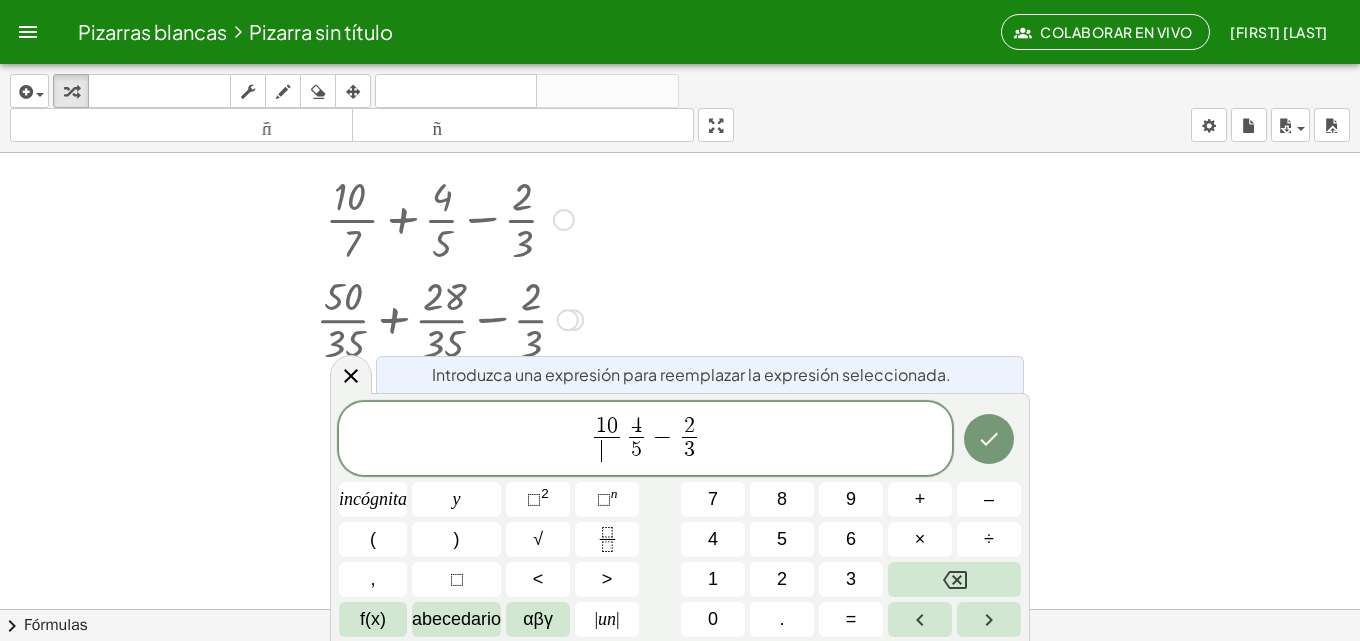 click on "​" at bounding box center [607, 450] 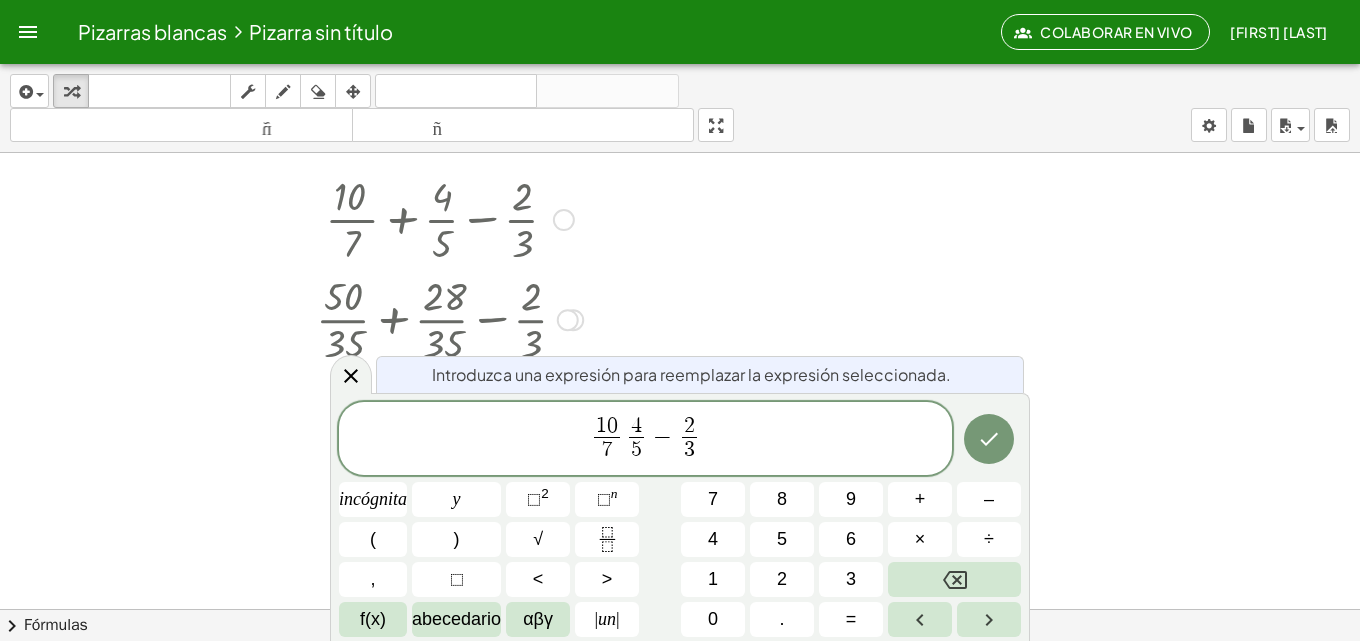 click on "1 0" at bounding box center (607, 427) 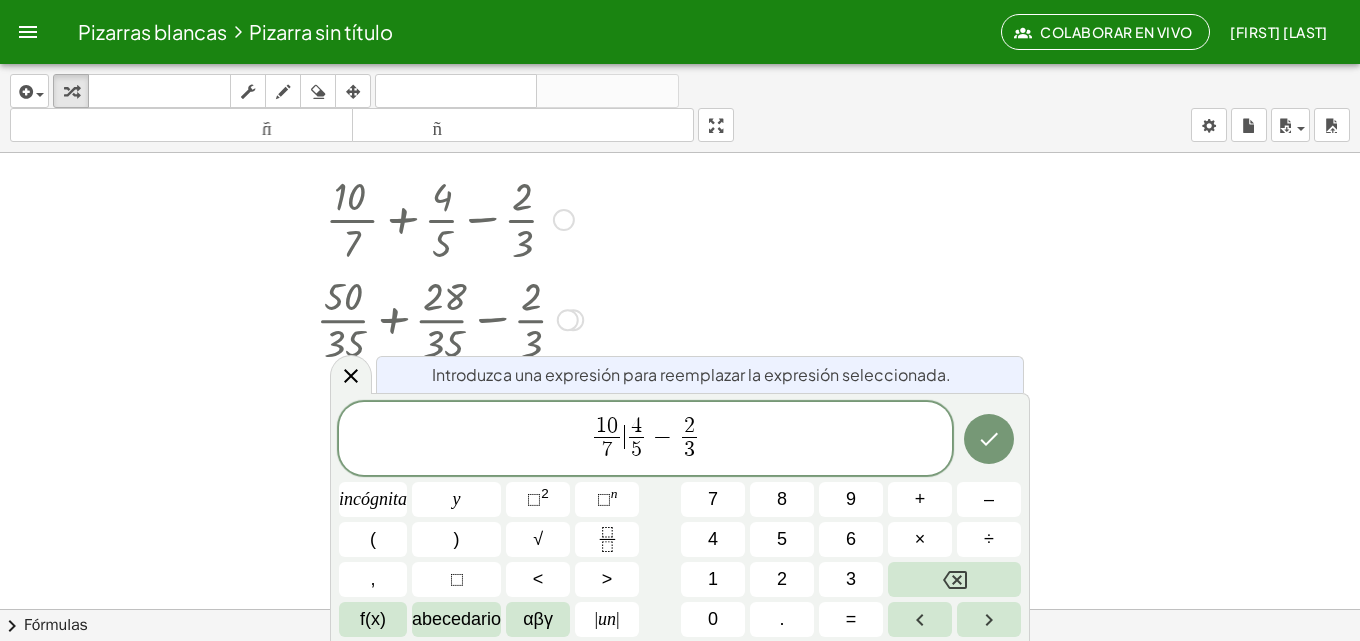 click on "4 5 ​" at bounding box center [637, 440] 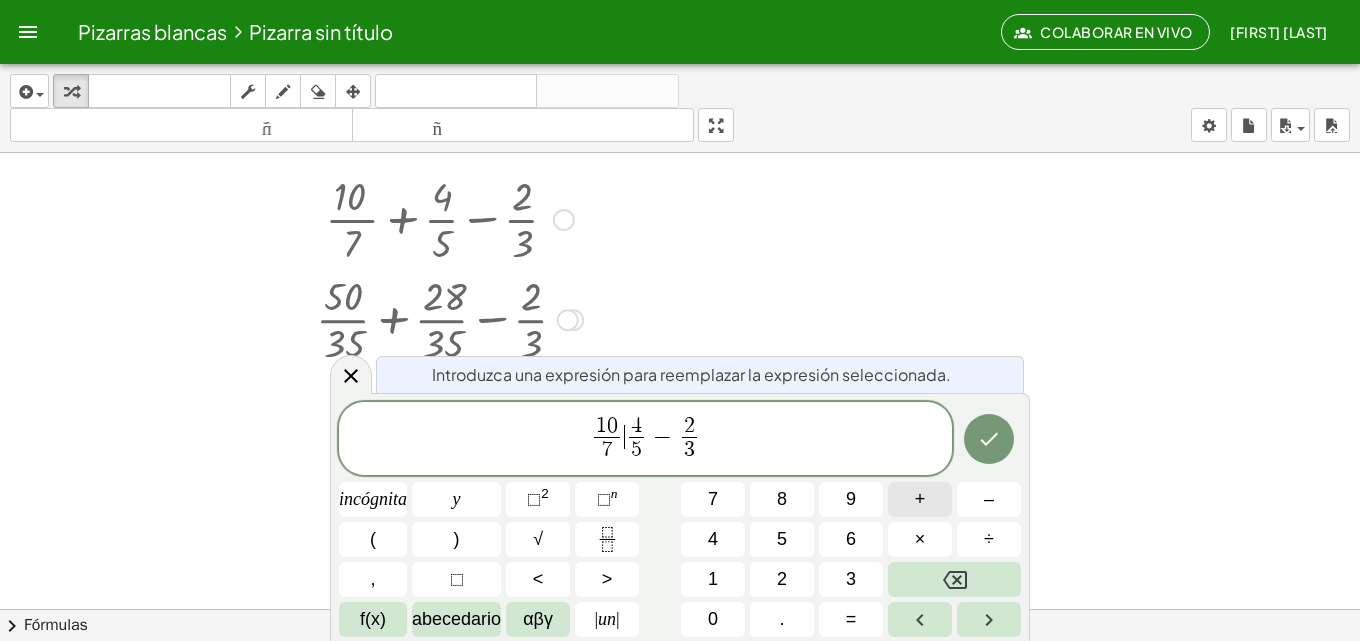 click on "+" at bounding box center [920, 499] 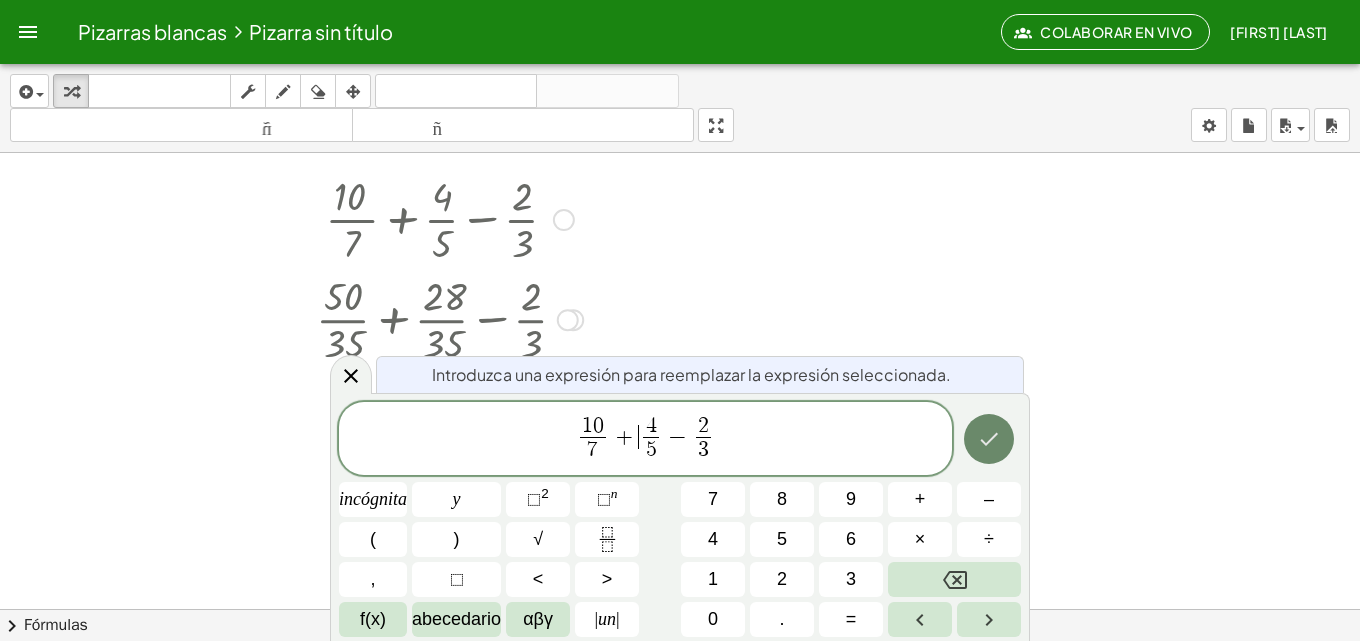 click at bounding box center [989, 439] 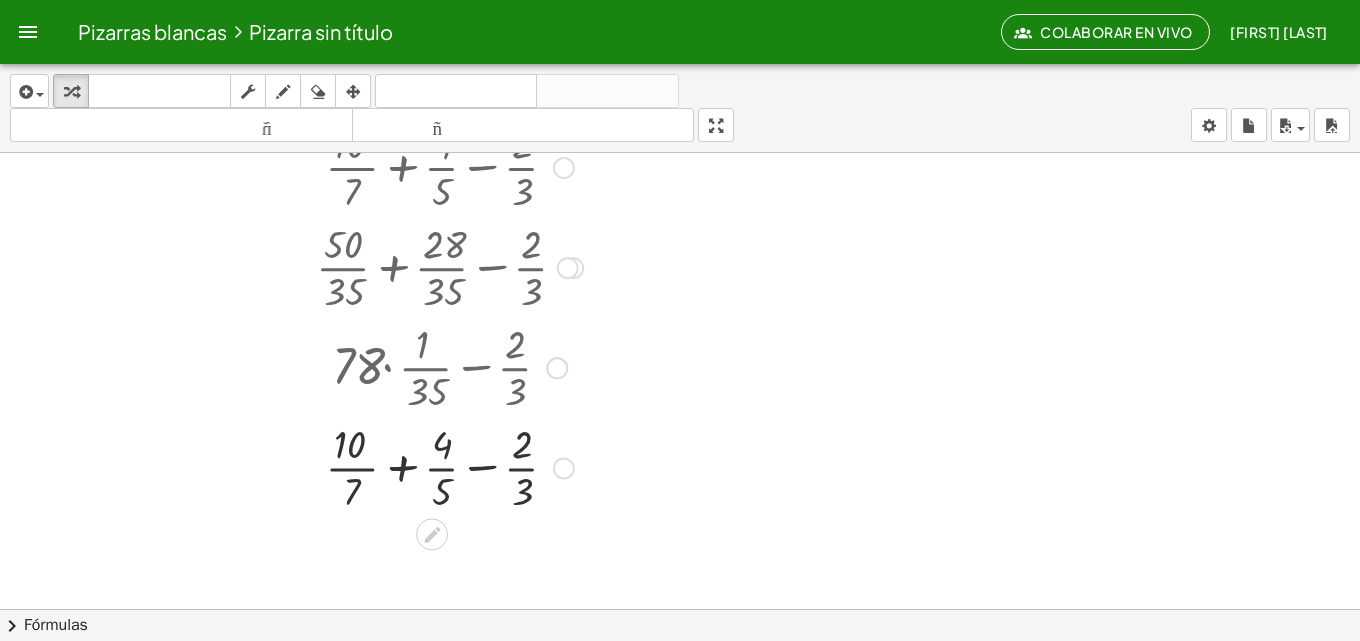 scroll, scrollTop: 300, scrollLeft: 0, axis: vertical 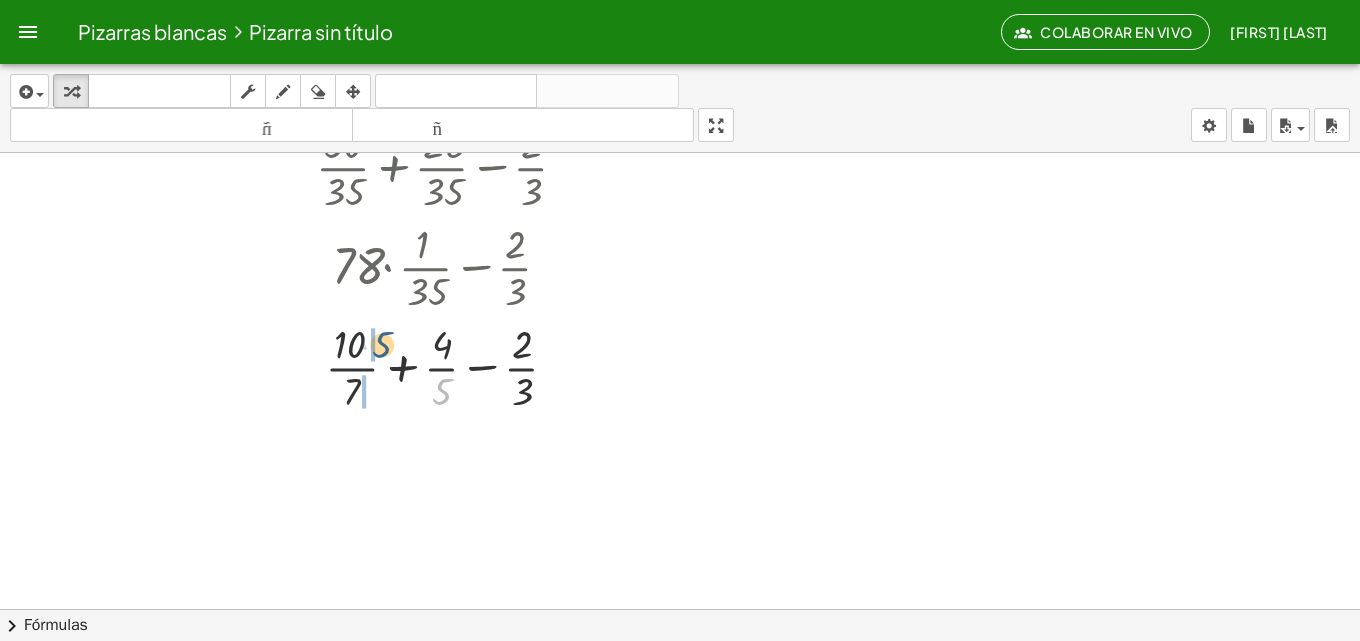 drag, startPoint x: 431, startPoint y: 394, endPoint x: 368, endPoint y: 344, distance: 80.43009 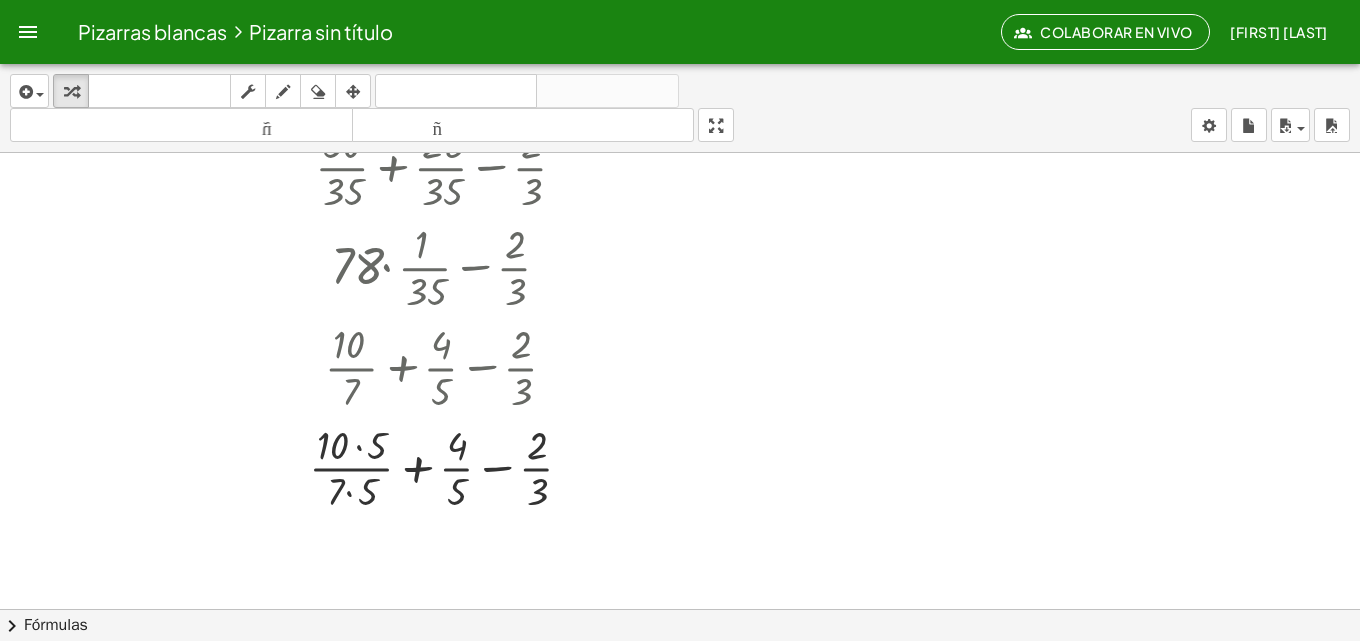 scroll, scrollTop: 400, scrollLeft: 0, axis: vertical 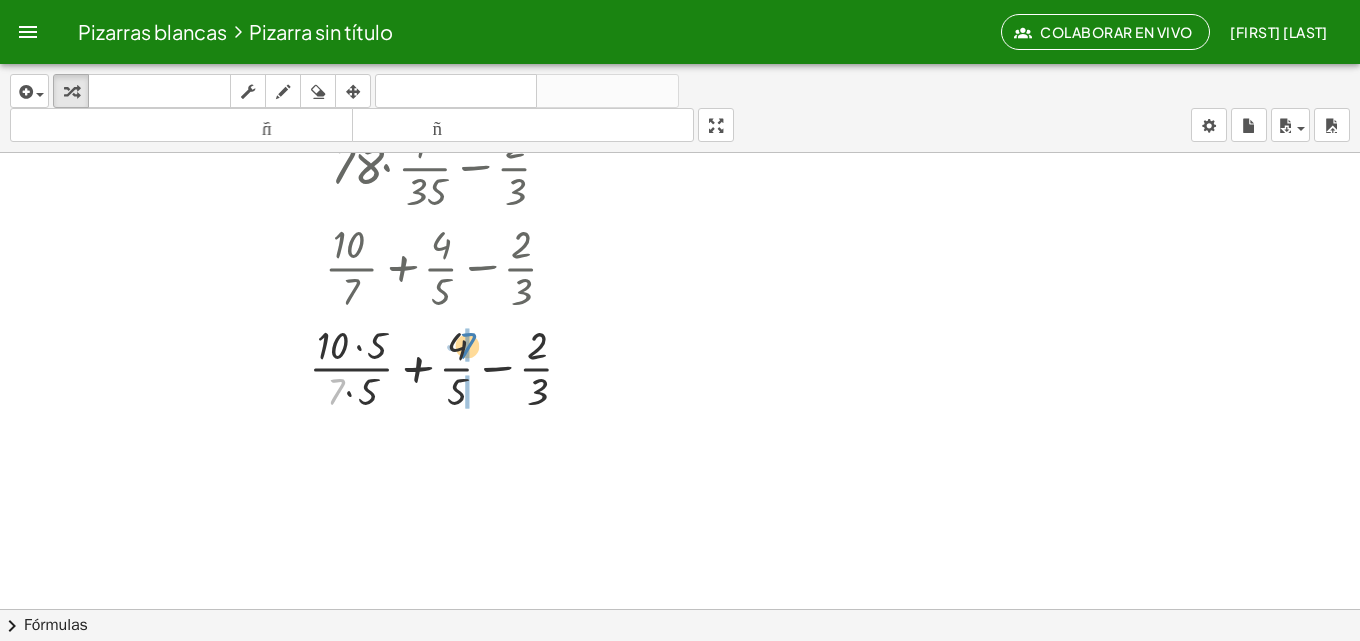 drag, startPoint x: 342, startPoint y: 387, endPoint x: 473, endPoint y: 341, distance: 138.84163 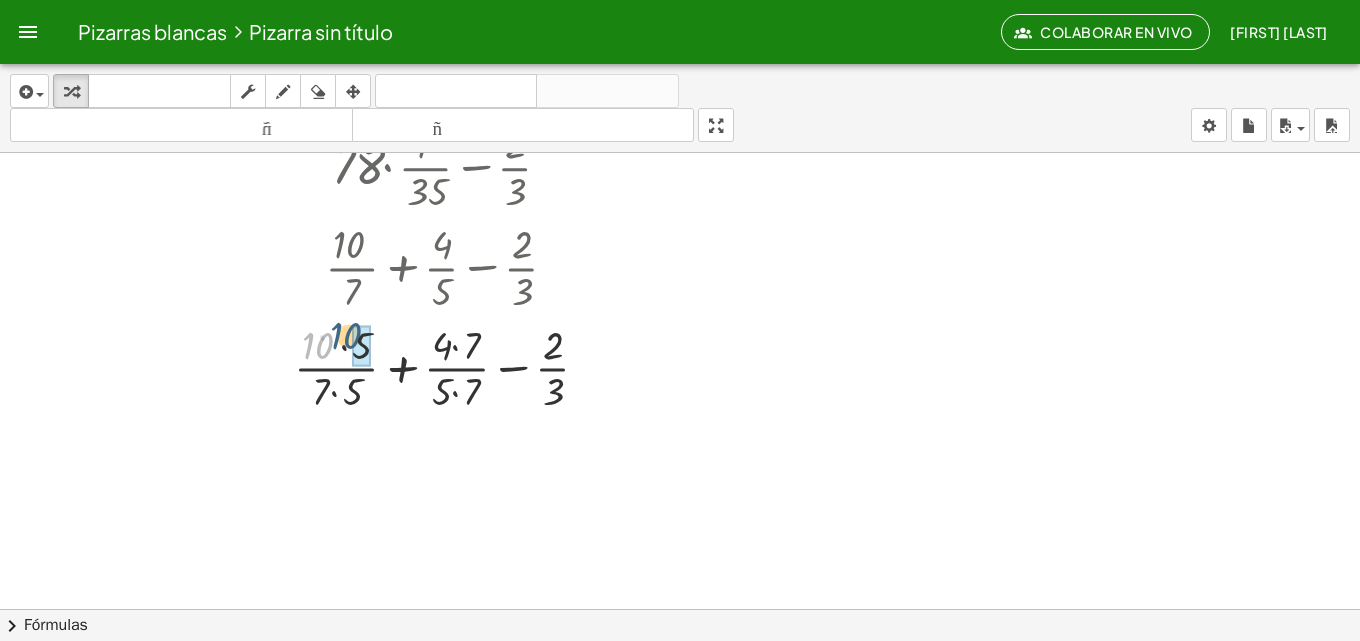drag, startPoint x: 324, startPoint y: 354, endPoint x: 352, endPoint y: 384, distance: 41.036568 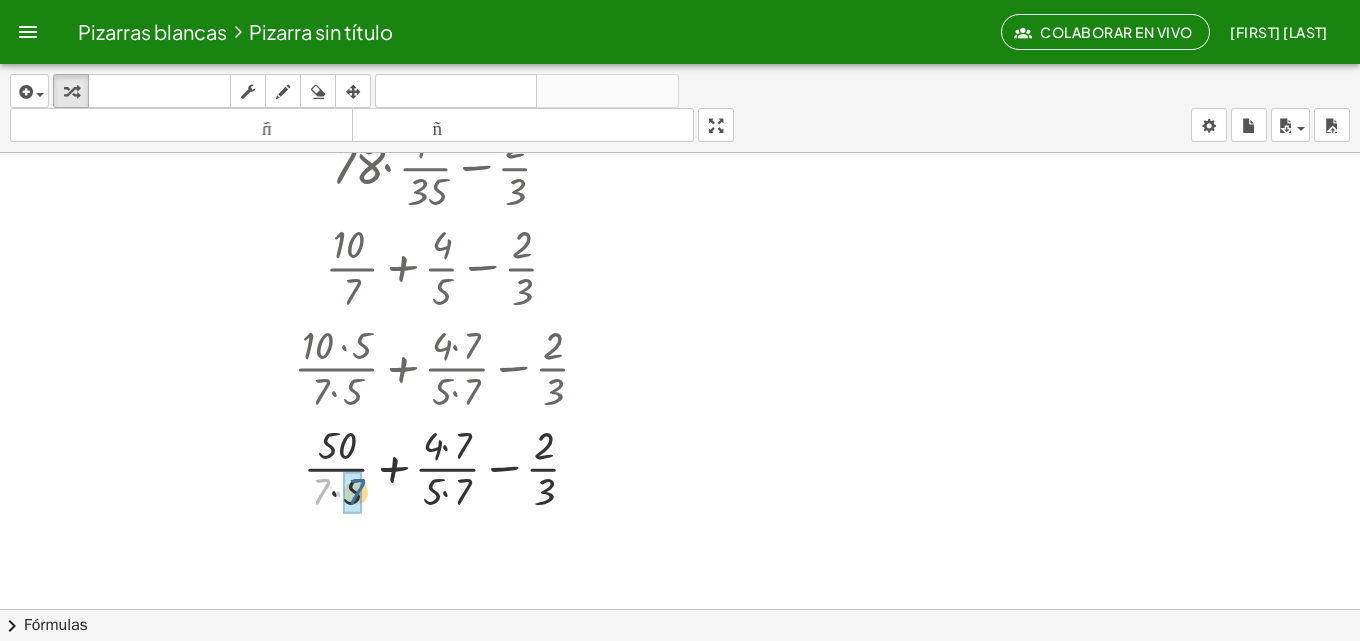 drag, startPoint x: 326, startPoint y: 492, endPoint x: 354, endPoint y: 491, distance: 28.01785 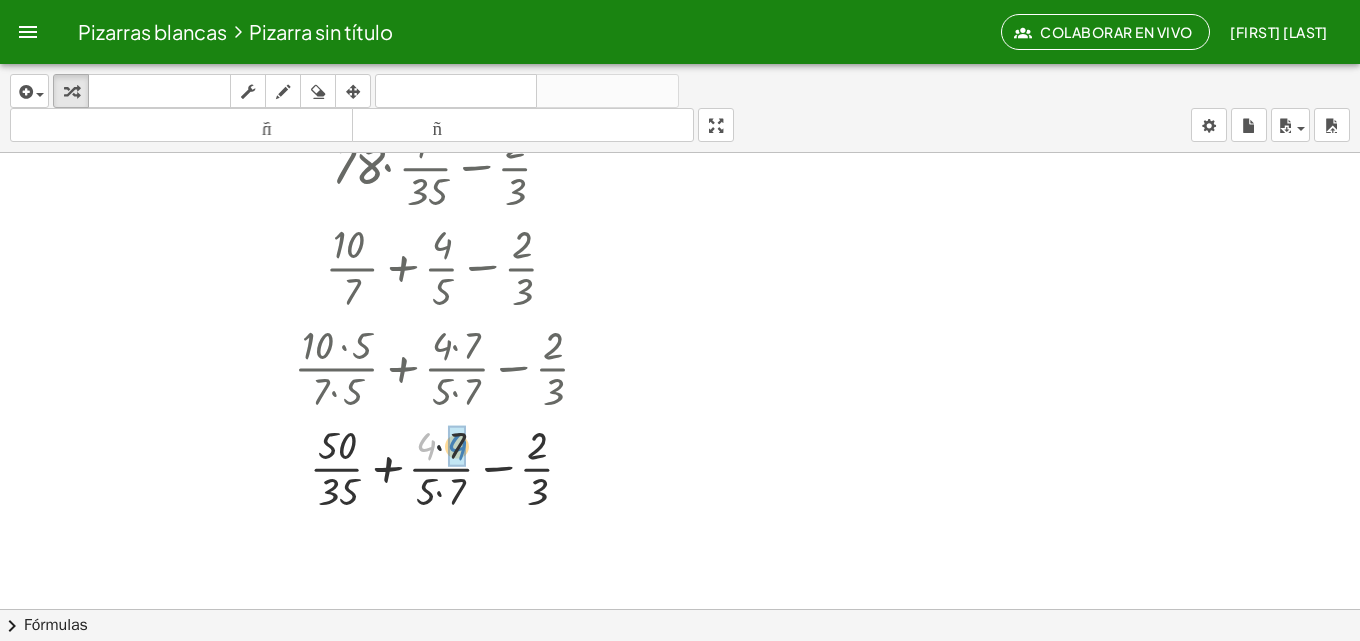 drag, startPoint x: 419, startPoint y: 443, endPoint x: 450, endPoint y: 443, distance: 31 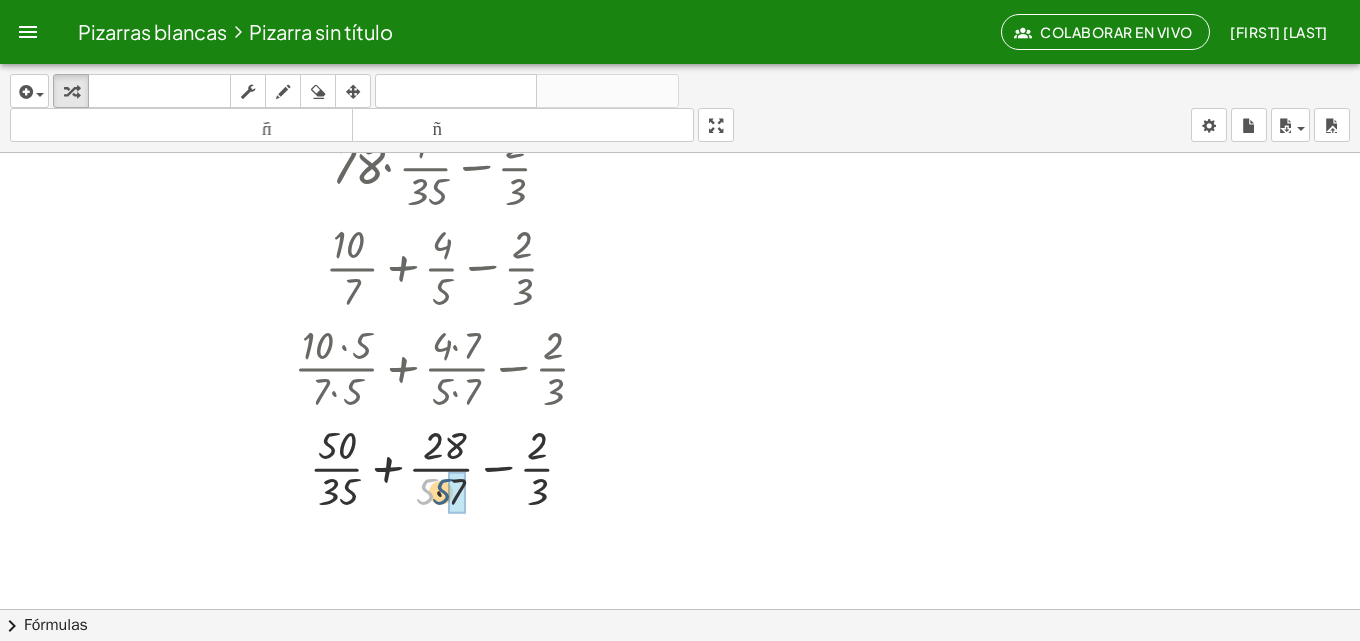 drag, startPoint x: 427, startPoint y: 489, endPoint x: 449, endPoint y: 489, distance: 22 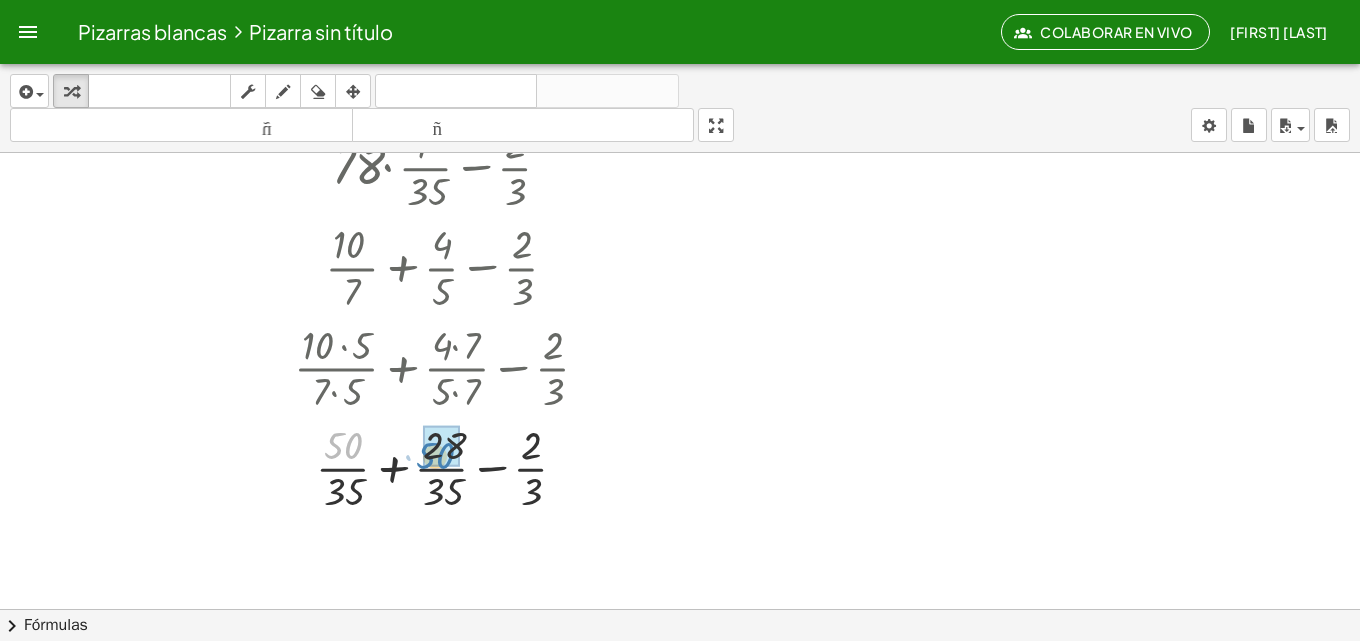 drag, startPoint x: 353, startPoint y: 436, endPoint x: 445, endPoint y: 446, distance: 92.541885 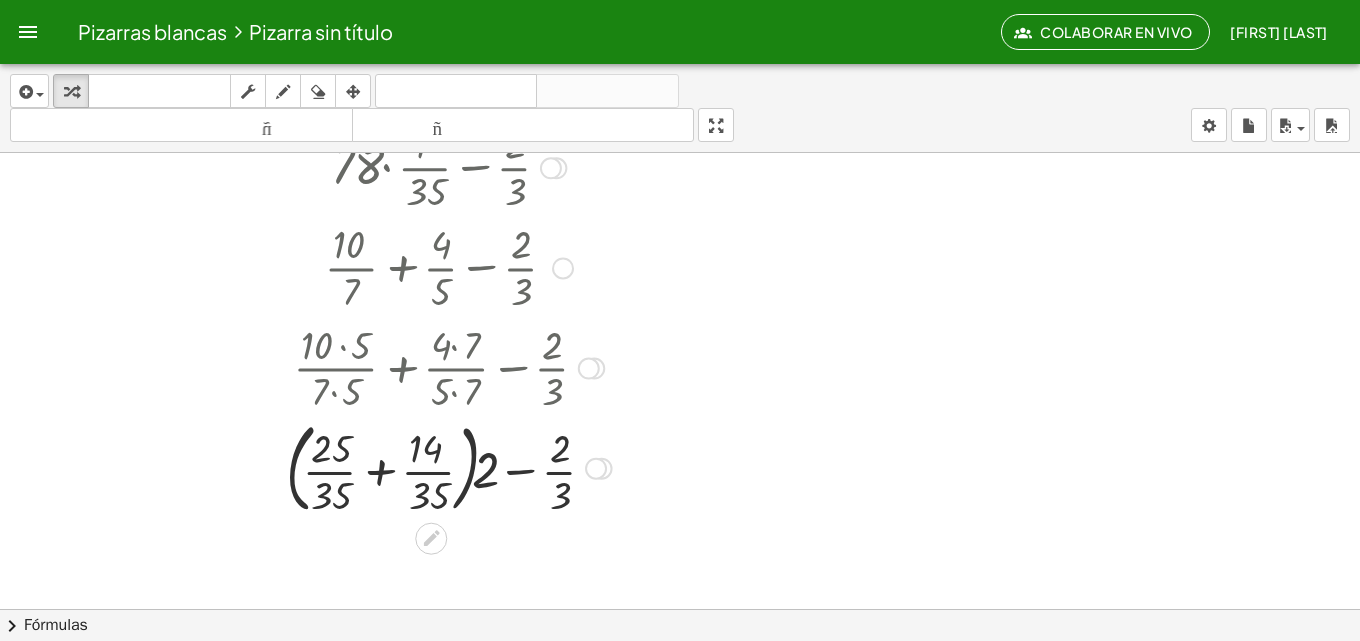 click at bounding box center [449, 367] 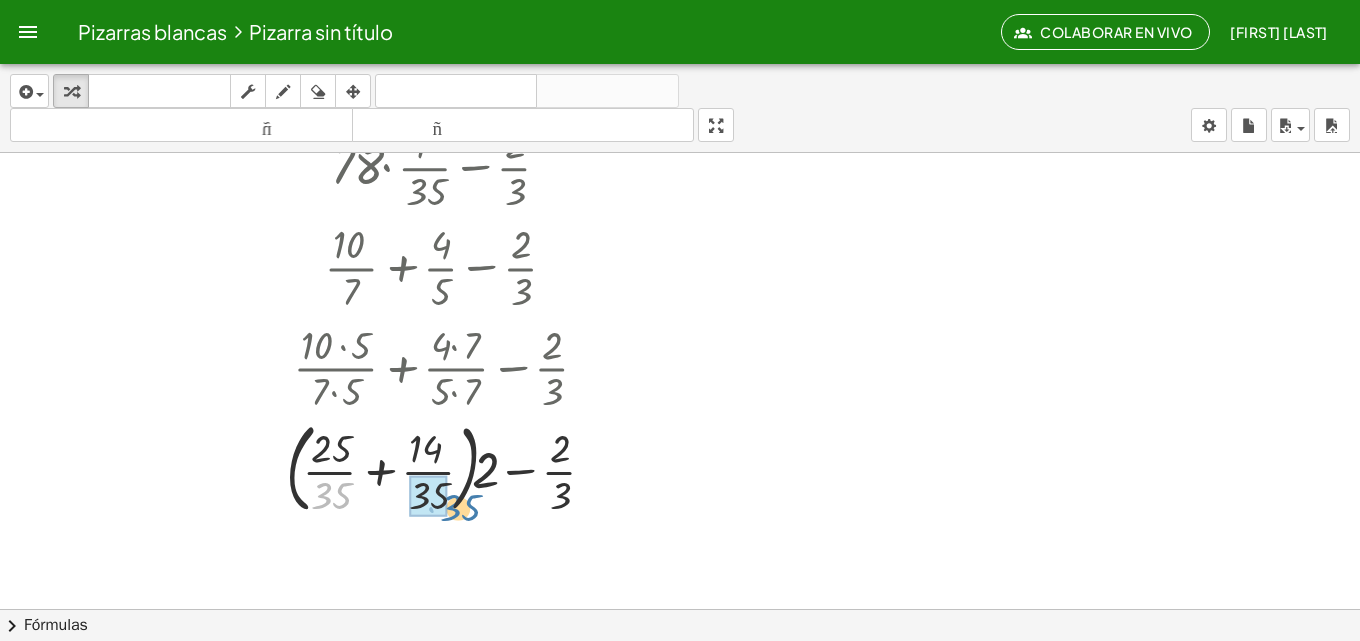 drag, startPoint x: 317, startPoint y: 489, endPoint x: 404, endPoint y: 475, distance: 88.11924 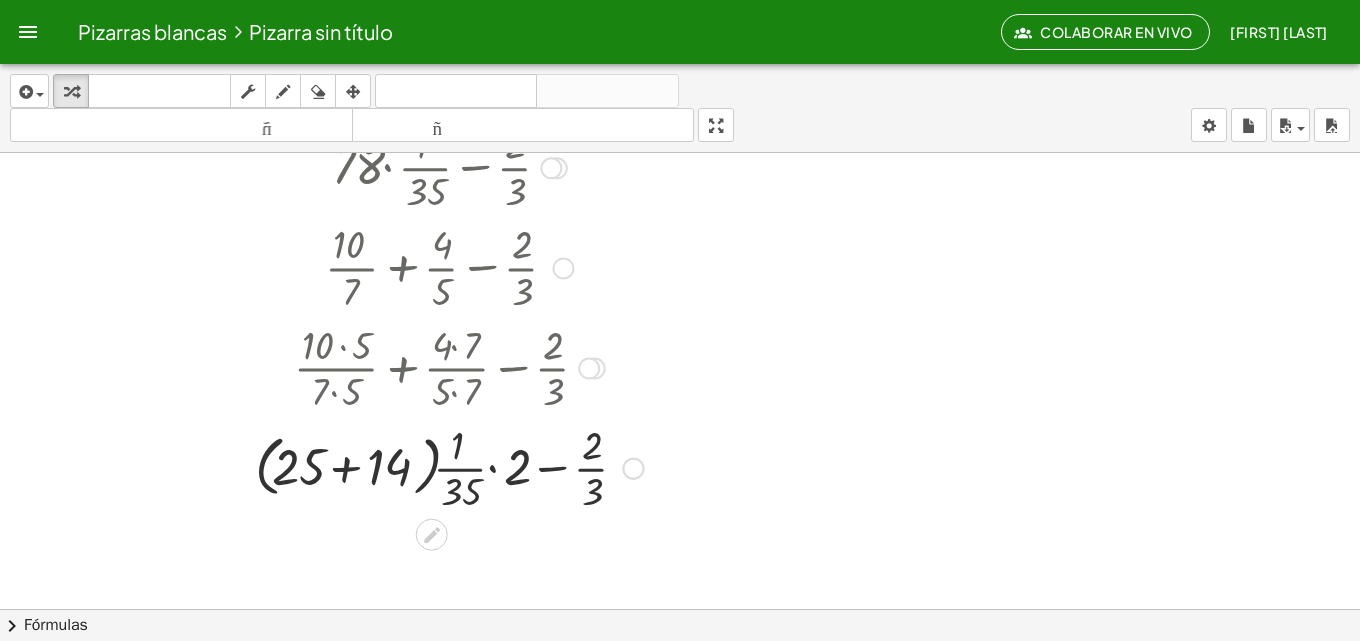 click at bounding box center (449, 467) 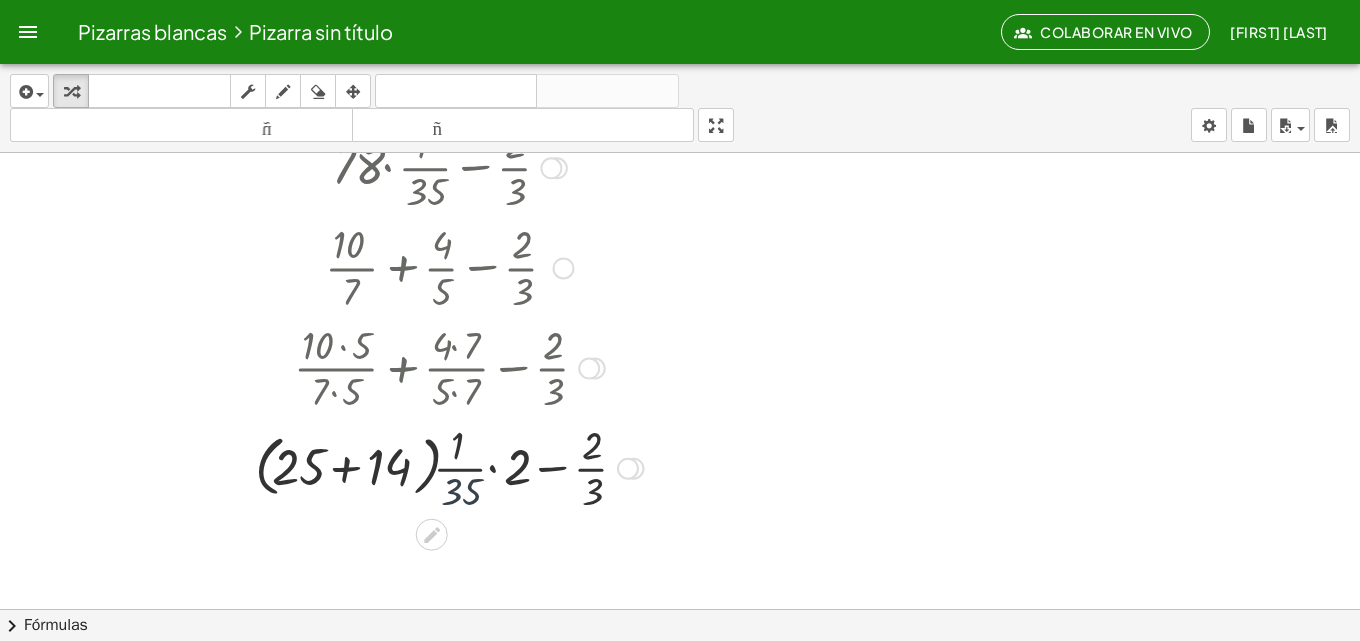 drag, startPoint x: 473, startPoint y: 466, endPoint x: 607, endPoint y: 511, distance: 141.35417 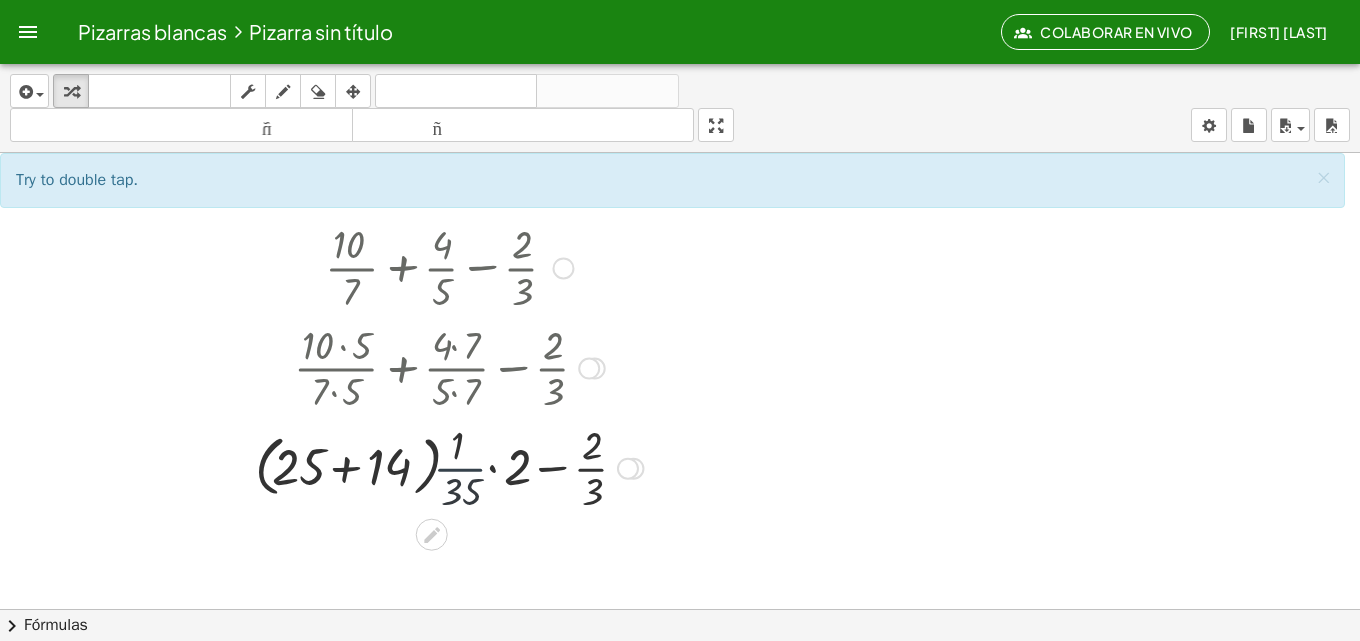 click at bounding box center [449, 467] 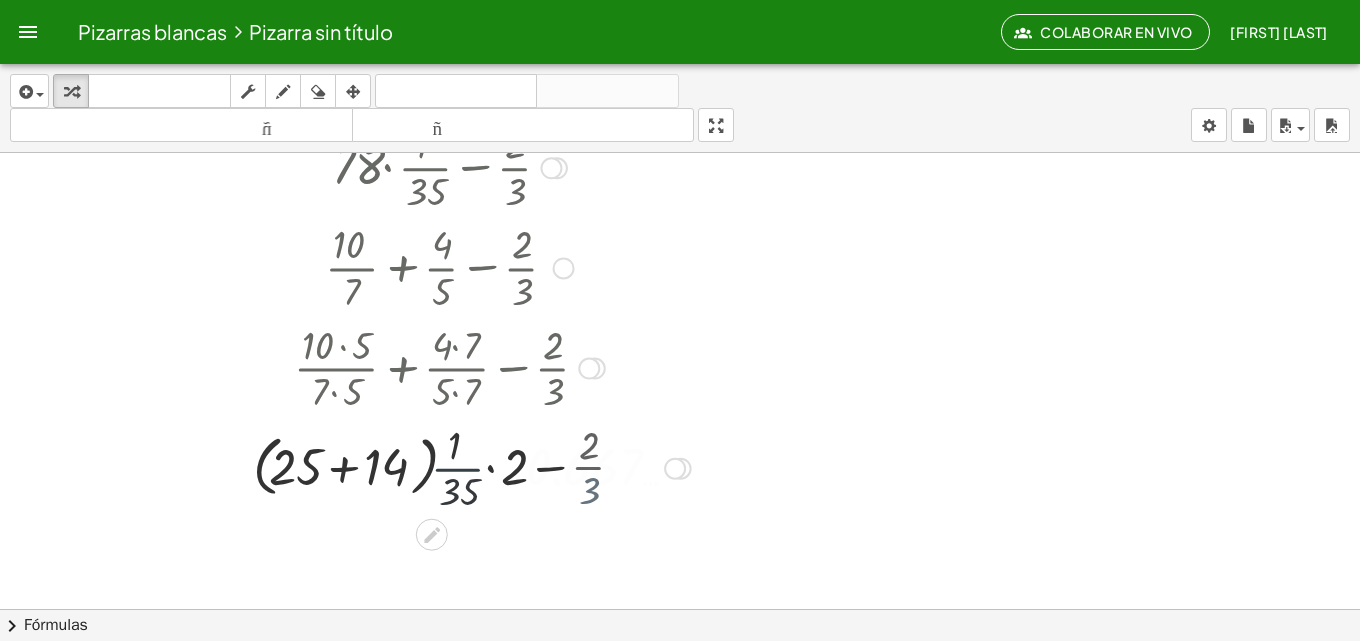 click at bounding box center [449, 467] 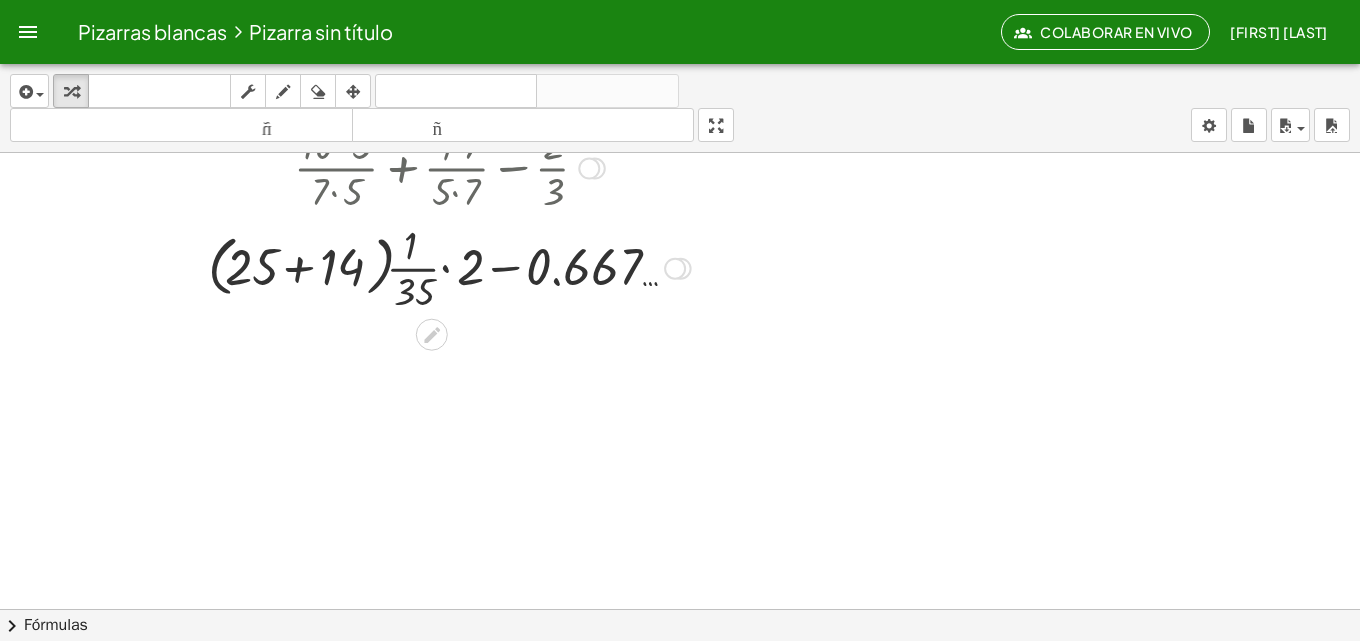 scroll, scrollTop: 200, scrollLeft: 0, axis: vertical 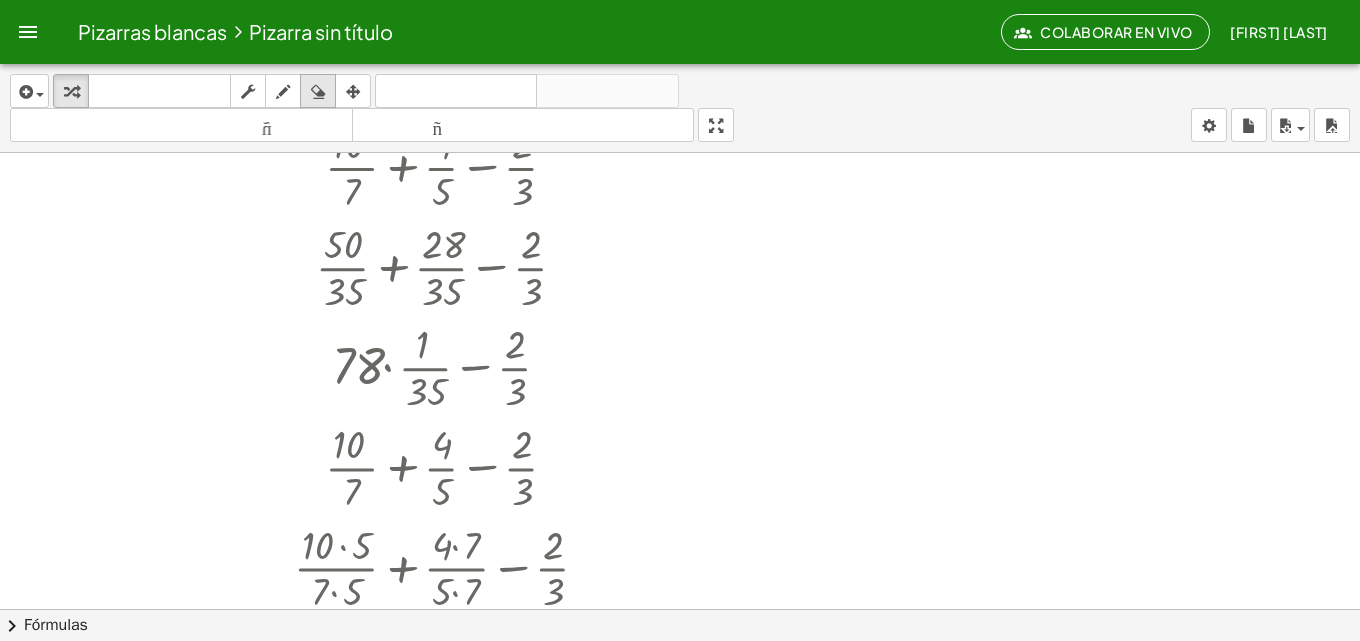 click at bounding box center [318, 92] 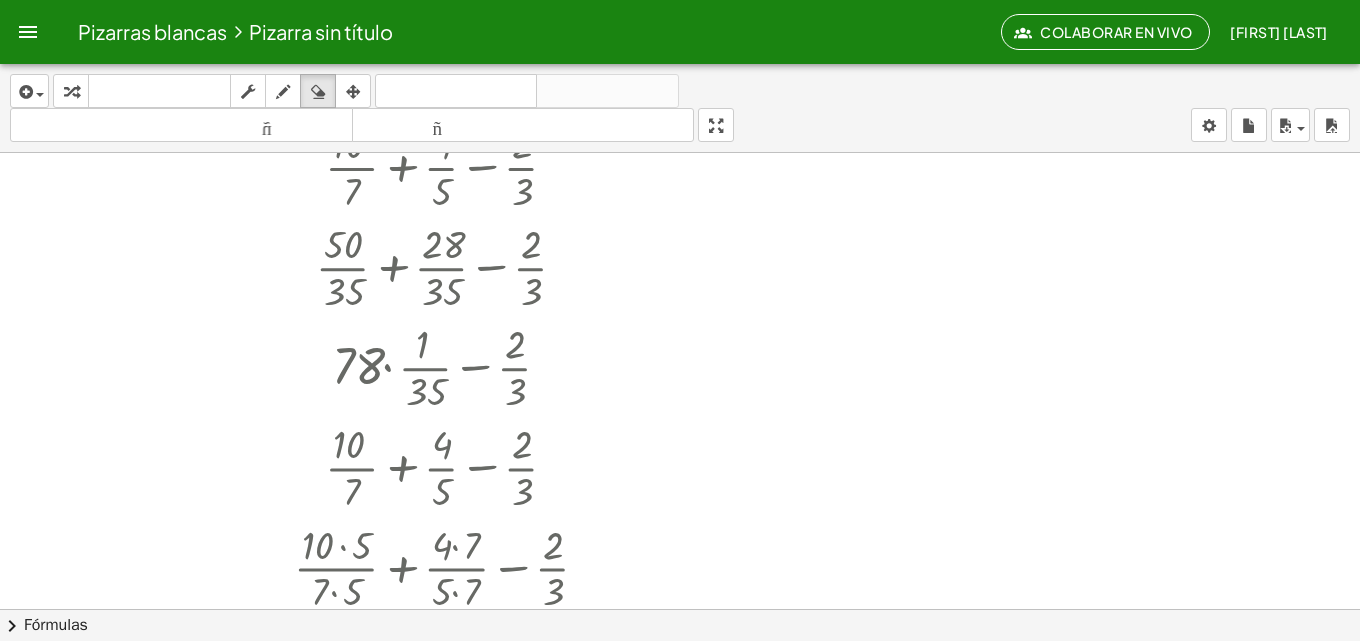 scroll, scrollTop: 400, scrollLeft: 0, axis: vertical 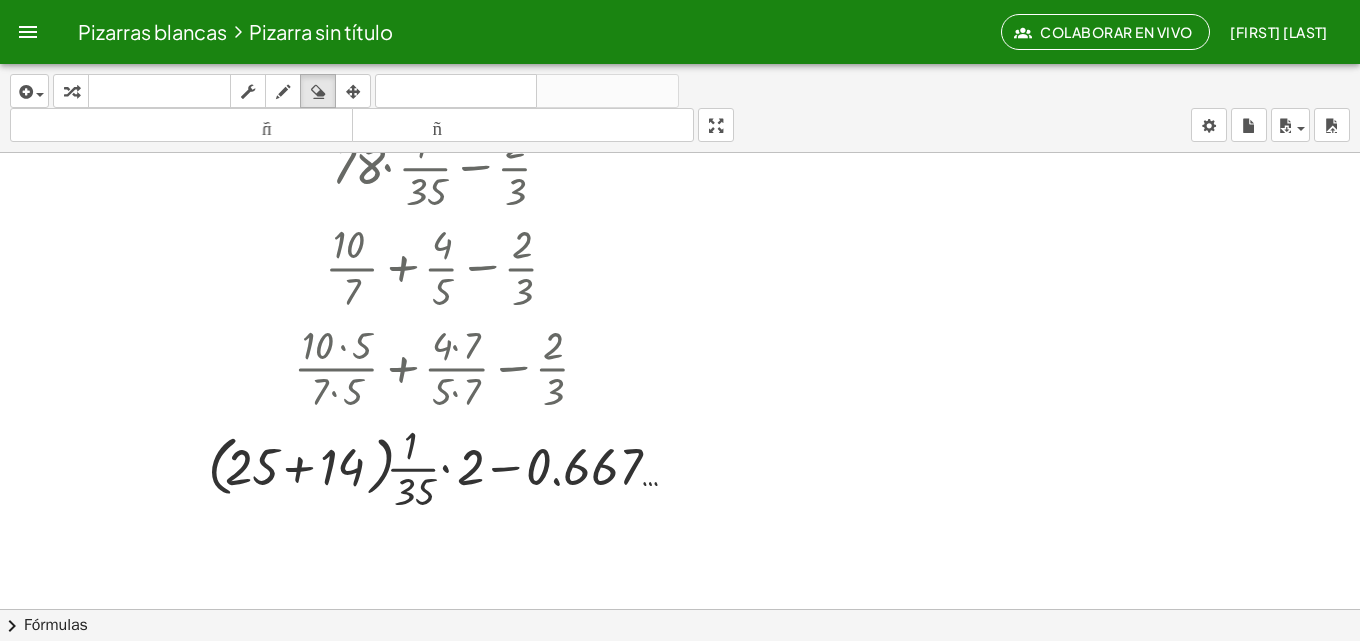 click at bounding box center [680, 287] 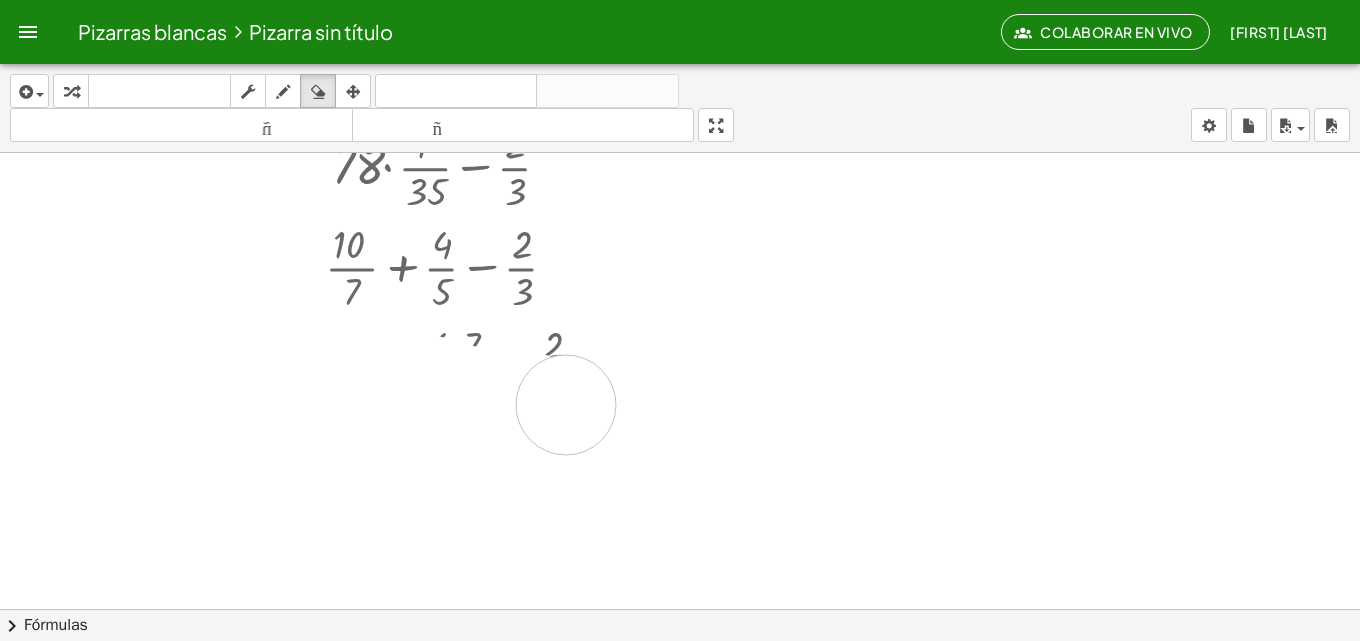 scroll, scrollTop: 300, scrollLeft: 0, axis: vertical 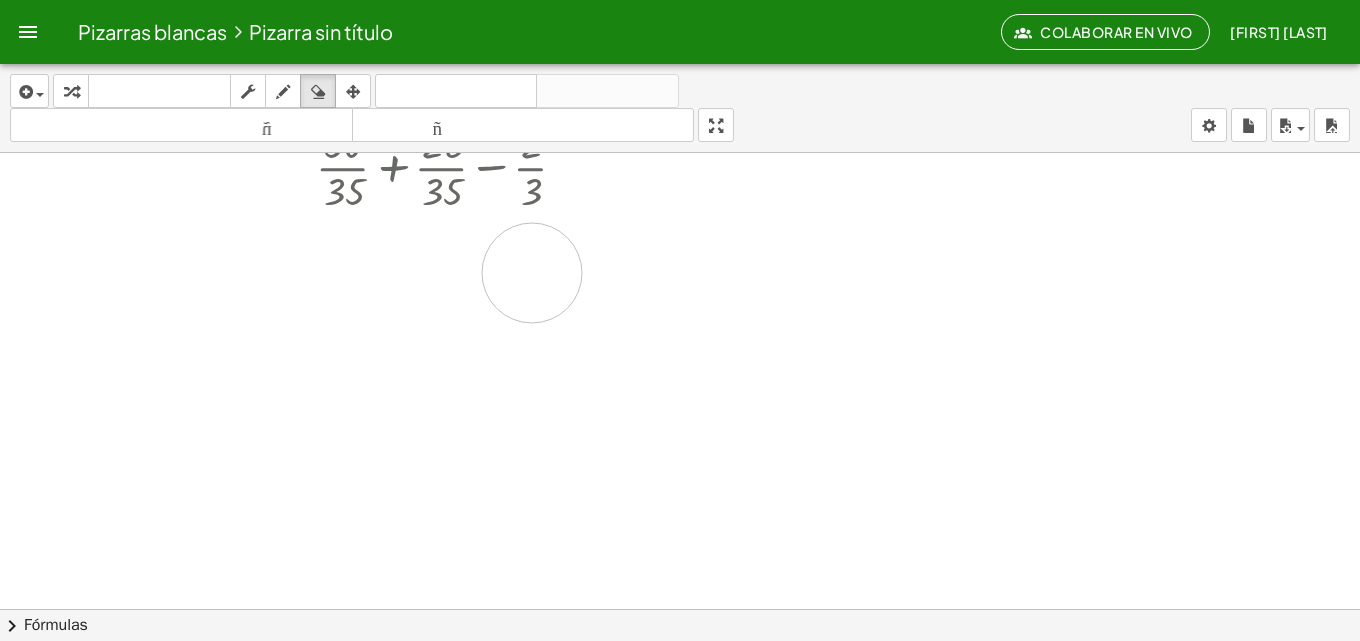 drag, startPoint x: 208, startPoint y: 455, endPoint x: 543, endPoint y: 218, distance: 410.35837 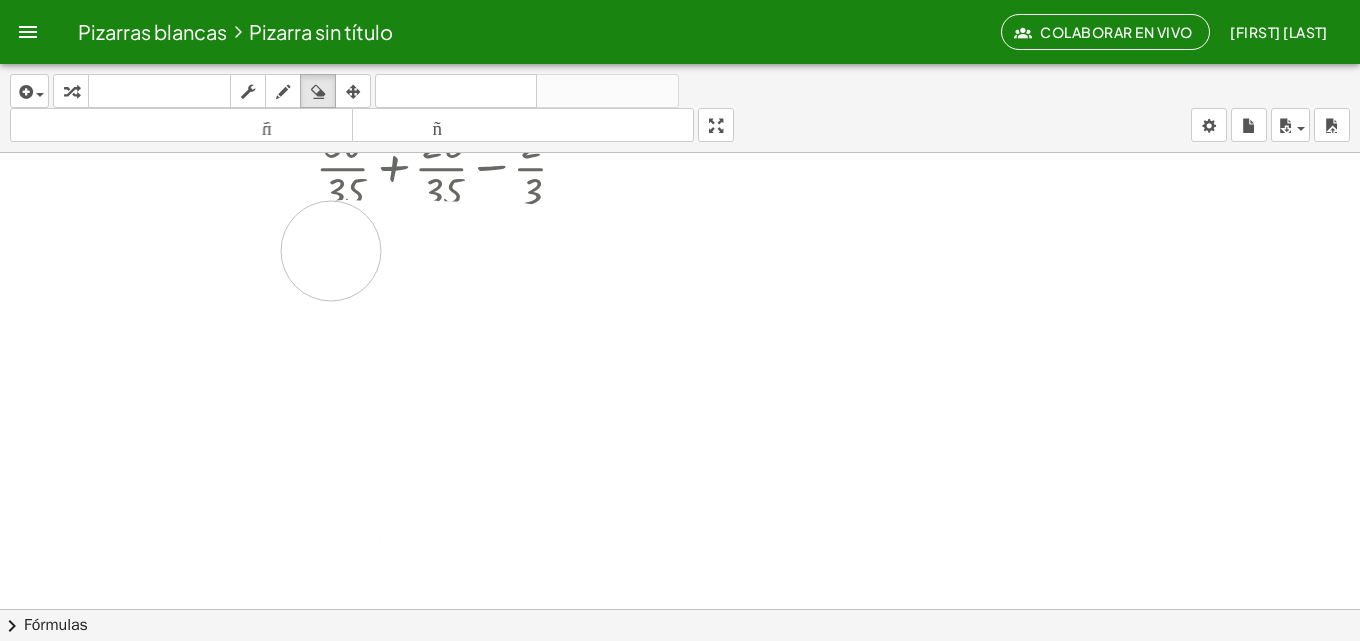 drag, startPoint x: 195, startPoint y: 548, endPoint x: 331, endPoint y: 252, distance: 325.74838 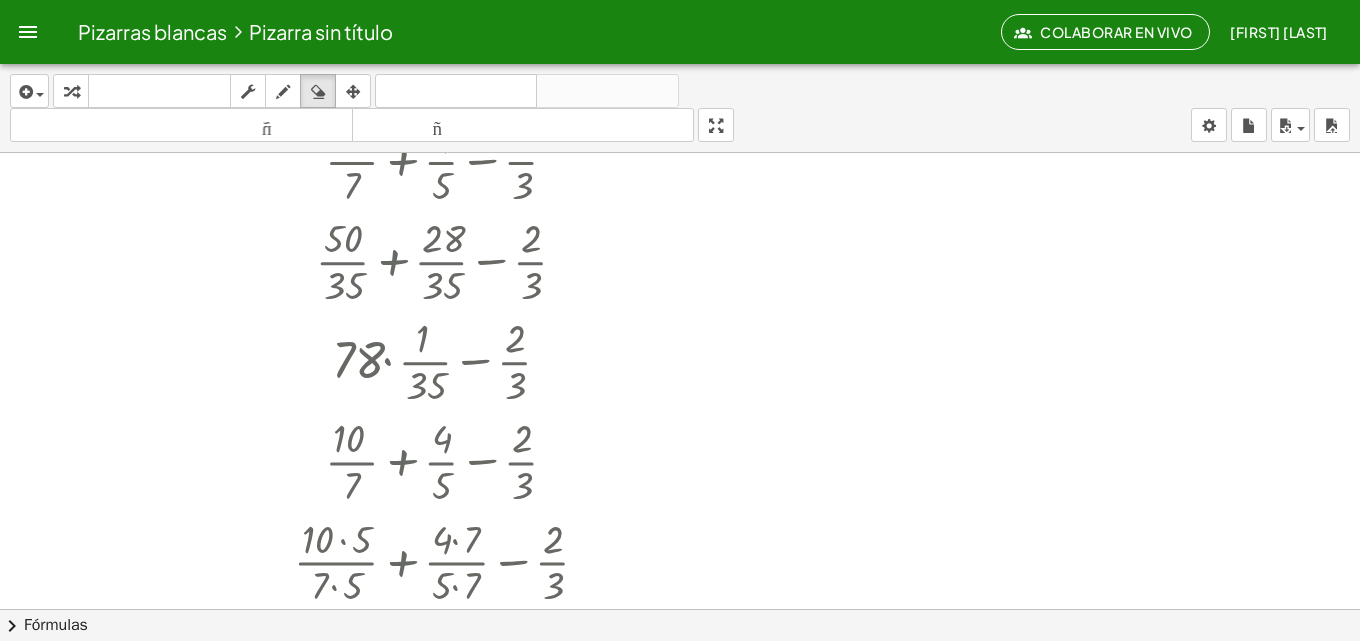 scroll, scrollTop: 200, scrollLeft: 0, axis: vertical 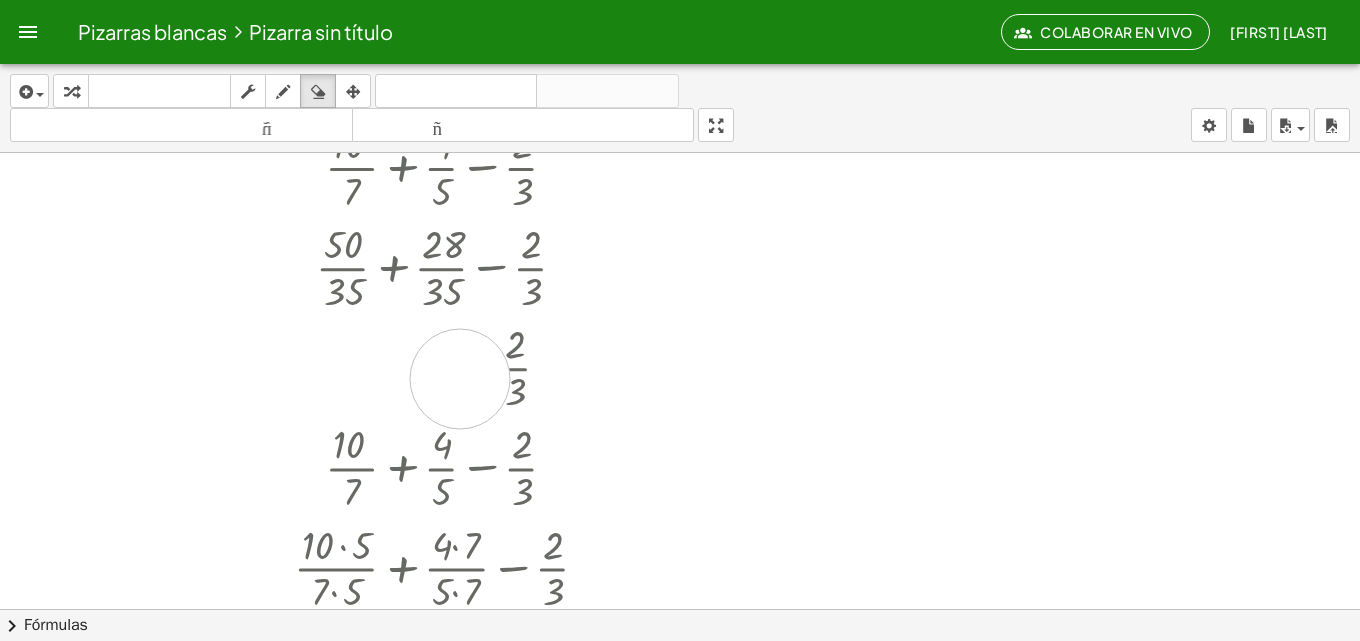 drag, startPoint x: 263, startPoint y: 367, endPoint x: 613, endPoint y: 420, distance: 353.9901 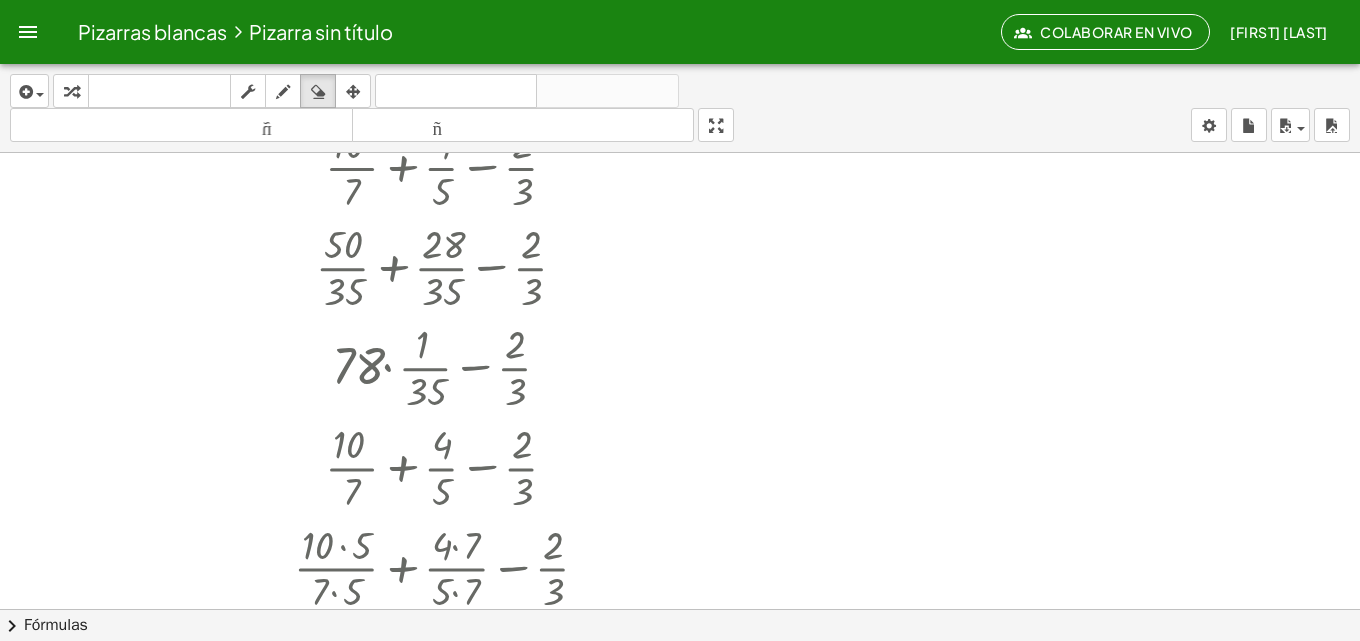 scroll, scrollTop: 300, scrollLeft: 0, axis: vertical 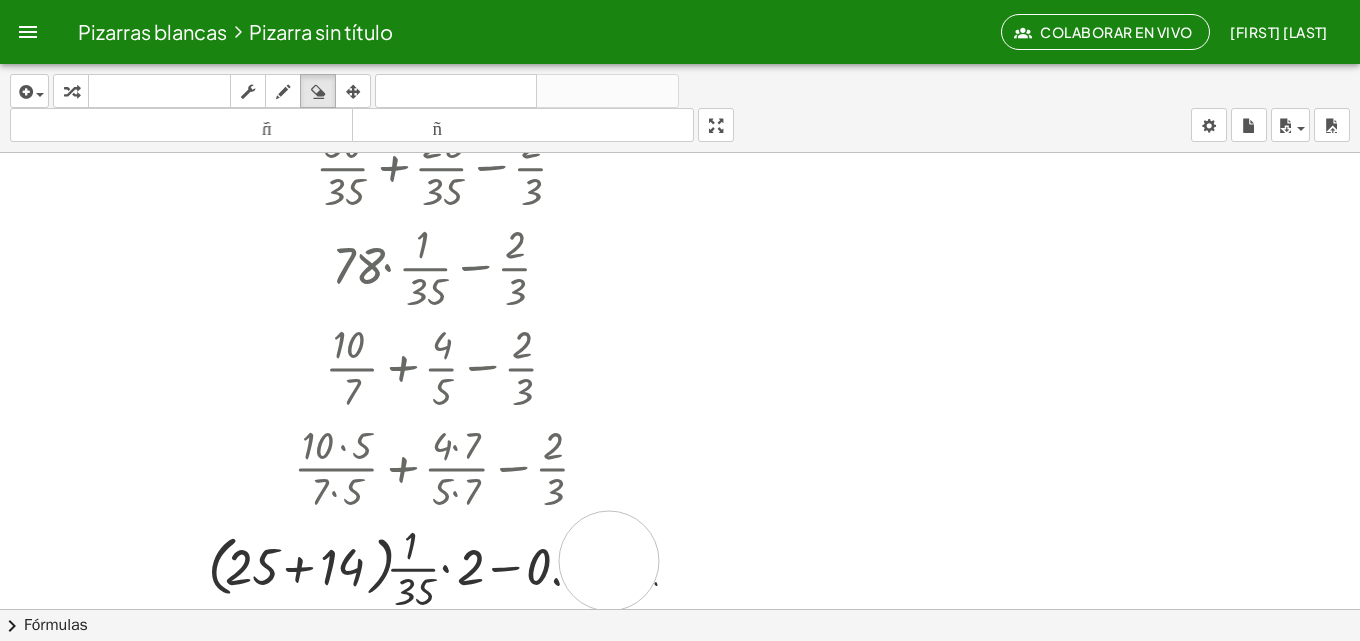 drag, startPoint x: 485, startPoint y: 476, endPoint x: 609, endPoint y: 560, distance: 149.77316 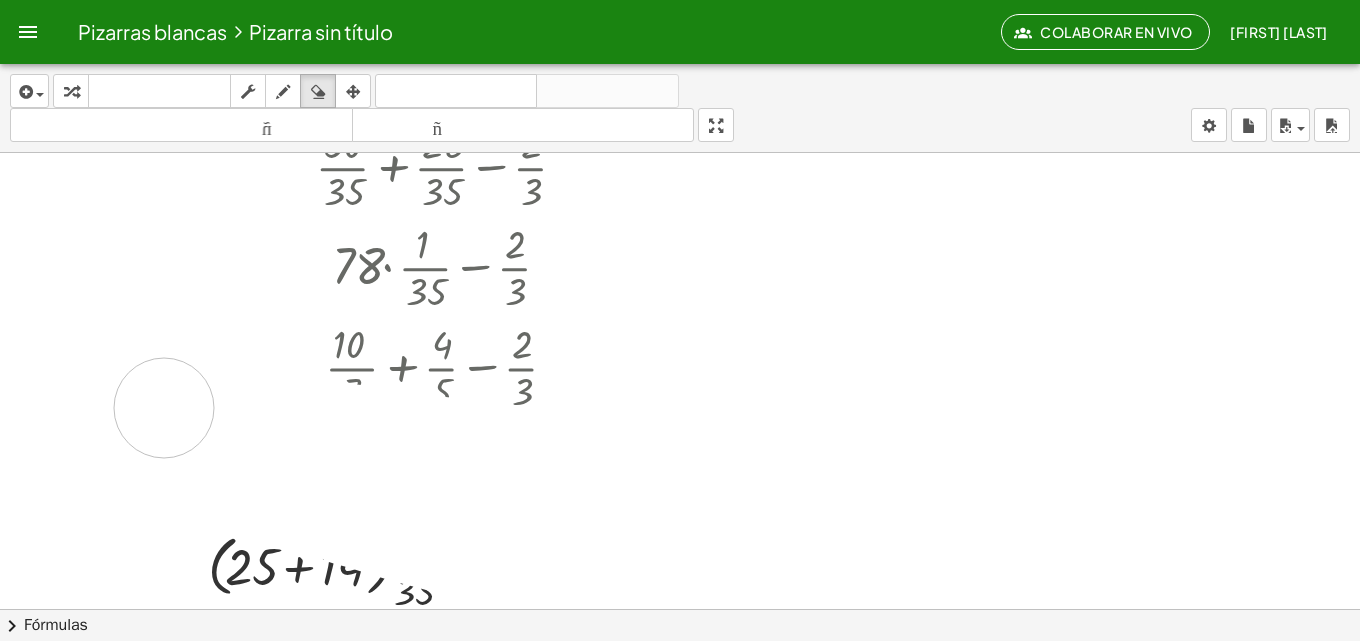 drag, startPoint x: 640, startPoint y: 595, endPoint x: 772, endPoint y: 401, distance: 234.64867 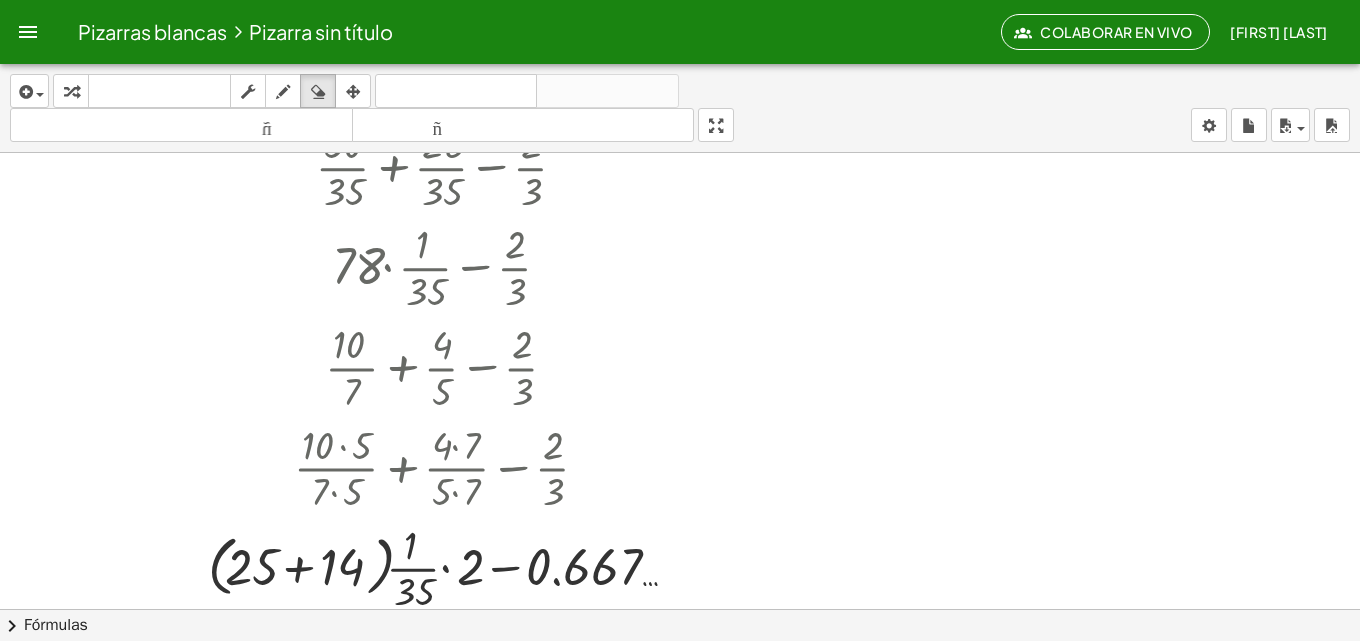 scroll, scrollTop: 0, scrollLeft: 0, axis: both 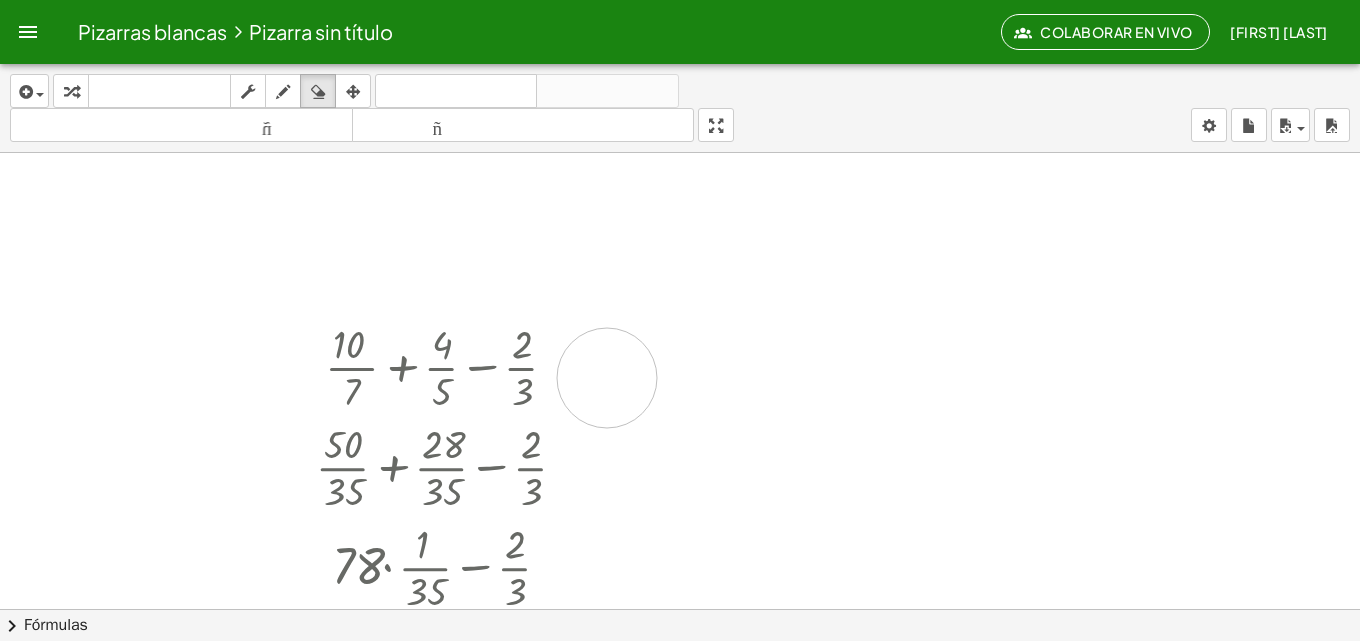 click at bounding box center (680, 687) 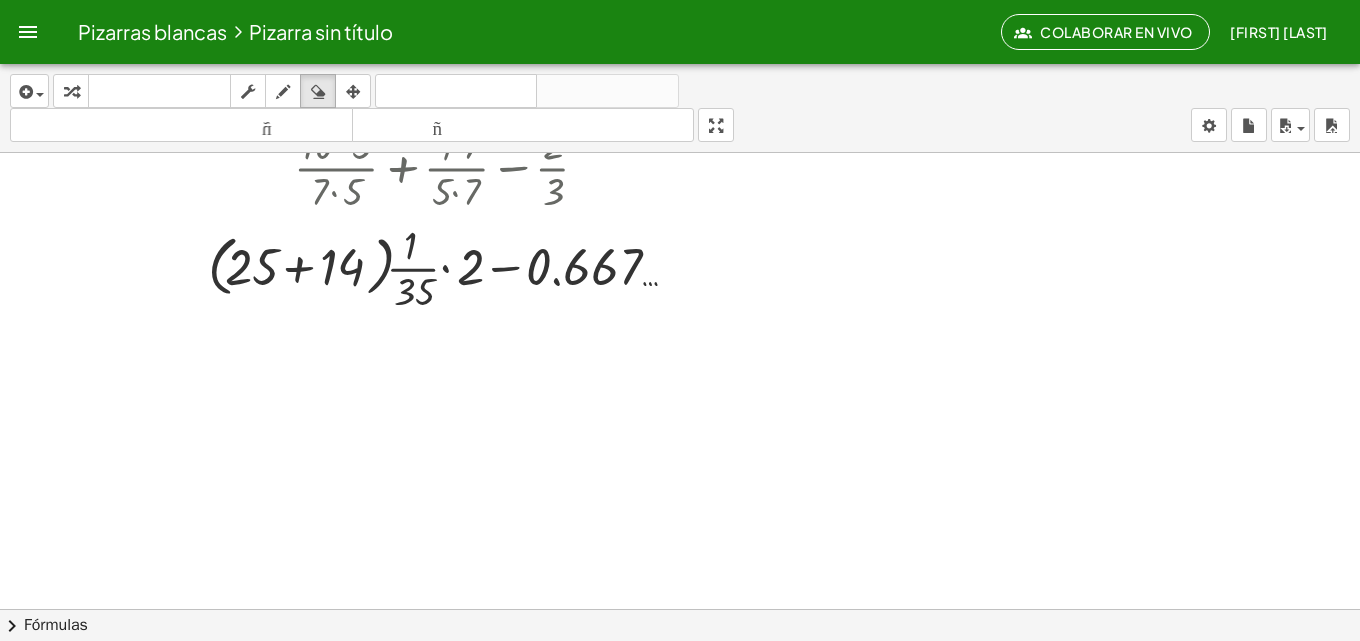 scroll, scrollTop: 300, scrollLeft: 0, axis: vertical 